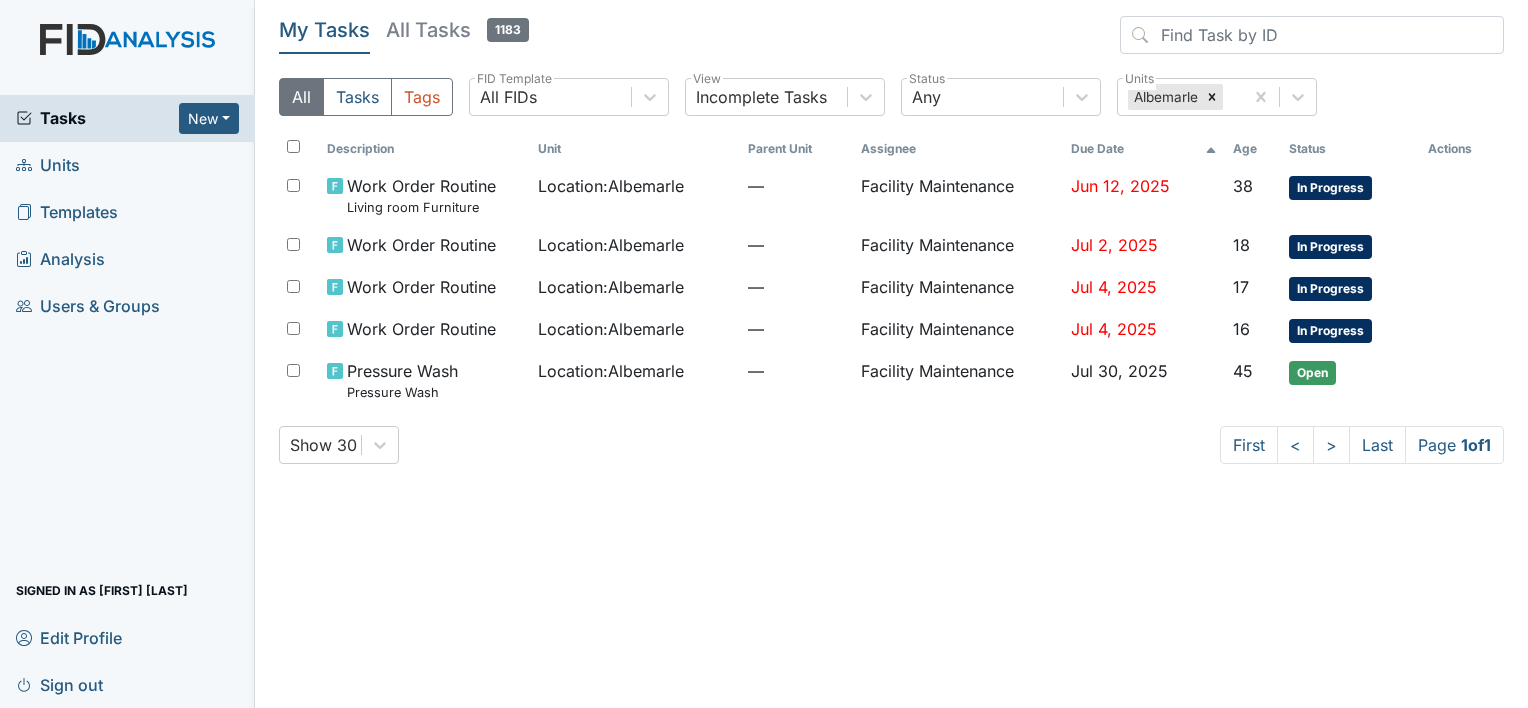 scroll, scrollTop: 0, scrollLeft: 0, axis: both 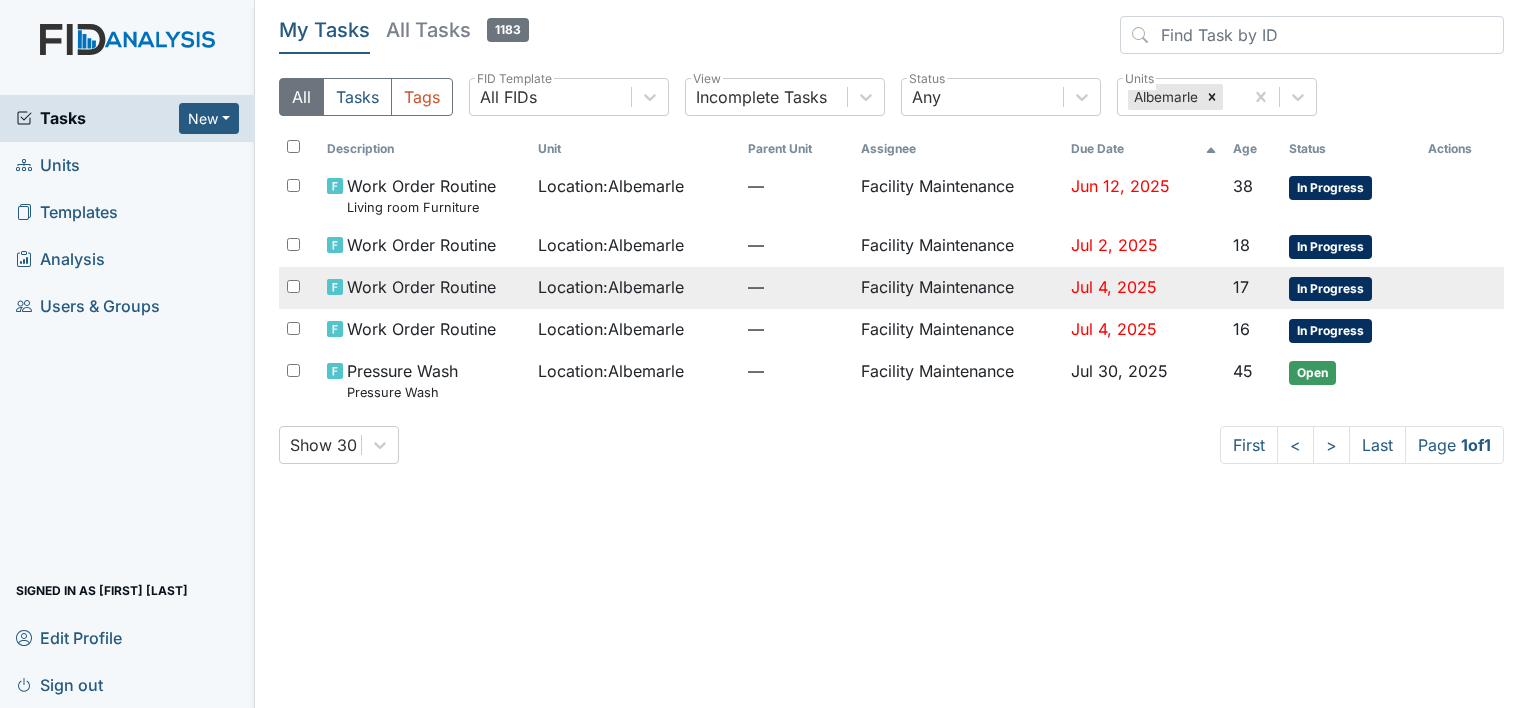 click on "Work Order Routine" at bounding box center (421, 195) 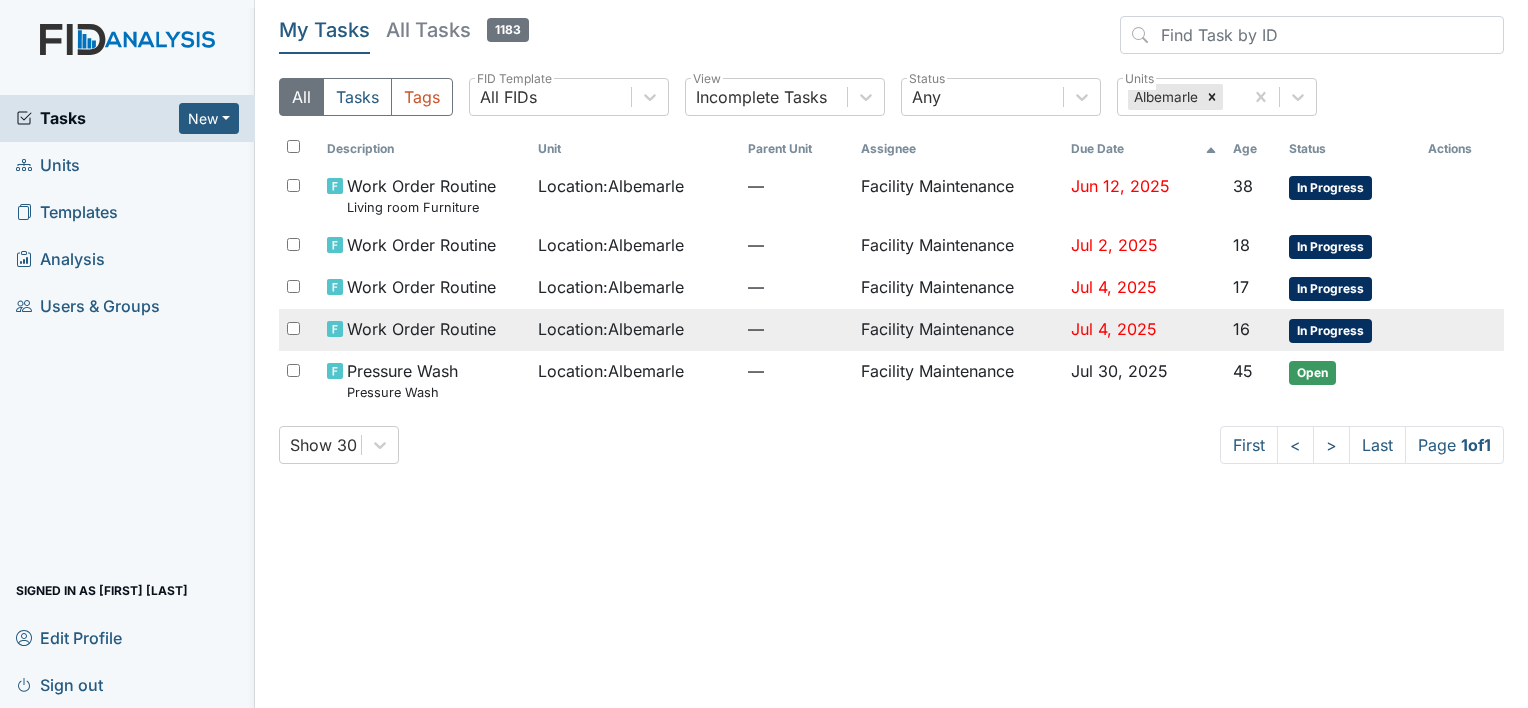 click on "Work Order Routine" at bounding box center (421, 195) 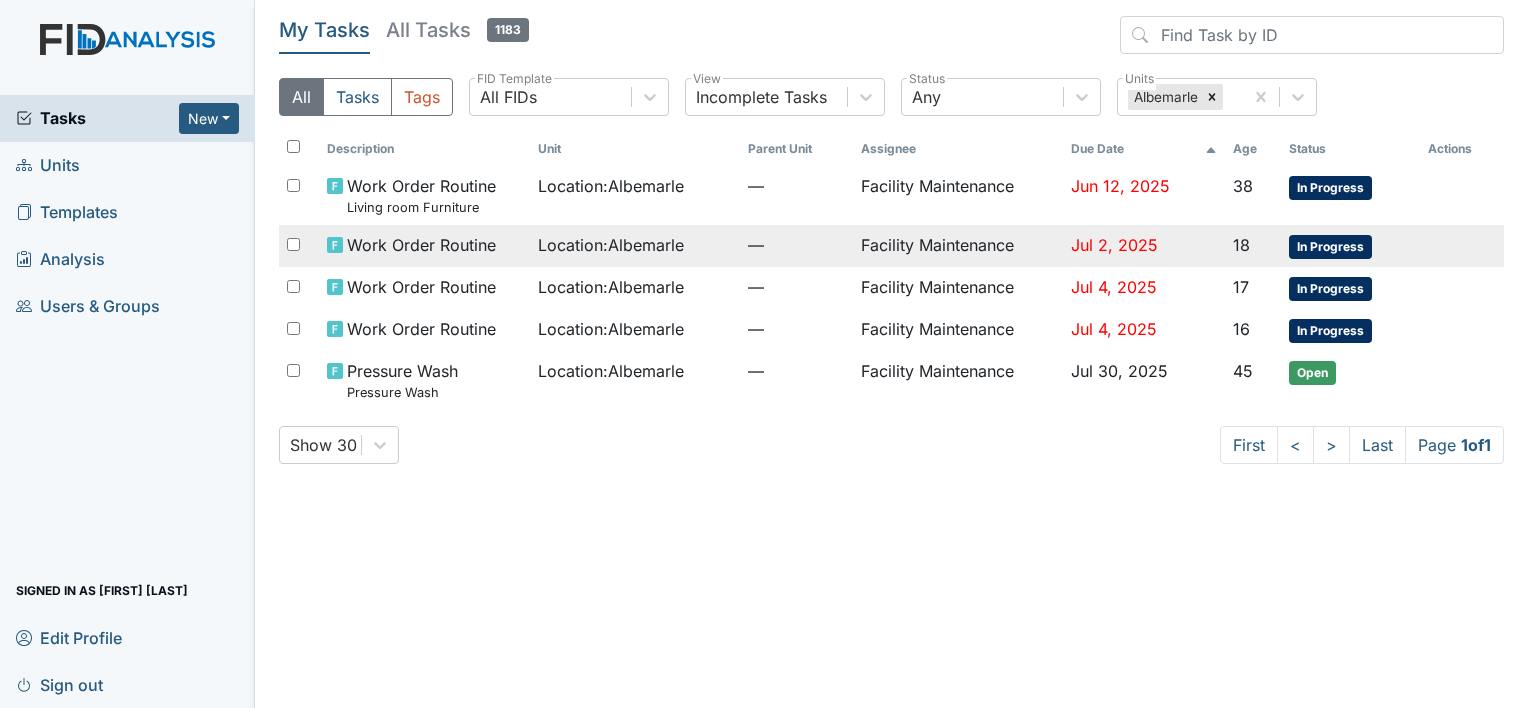 click on "Location :  [CITY]" at bounding box center [611, 186] 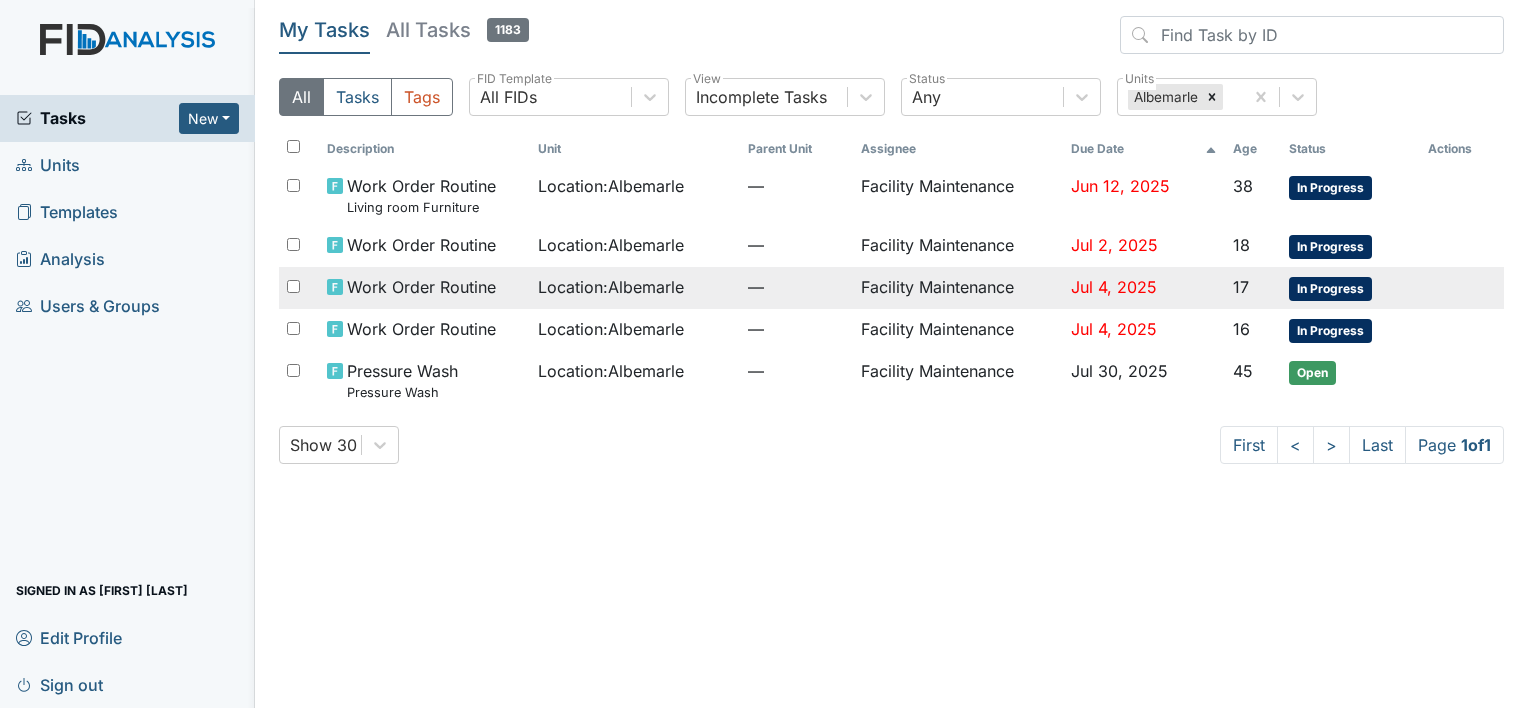 click on "Work Order Routine" at bounding box center (421, 195) 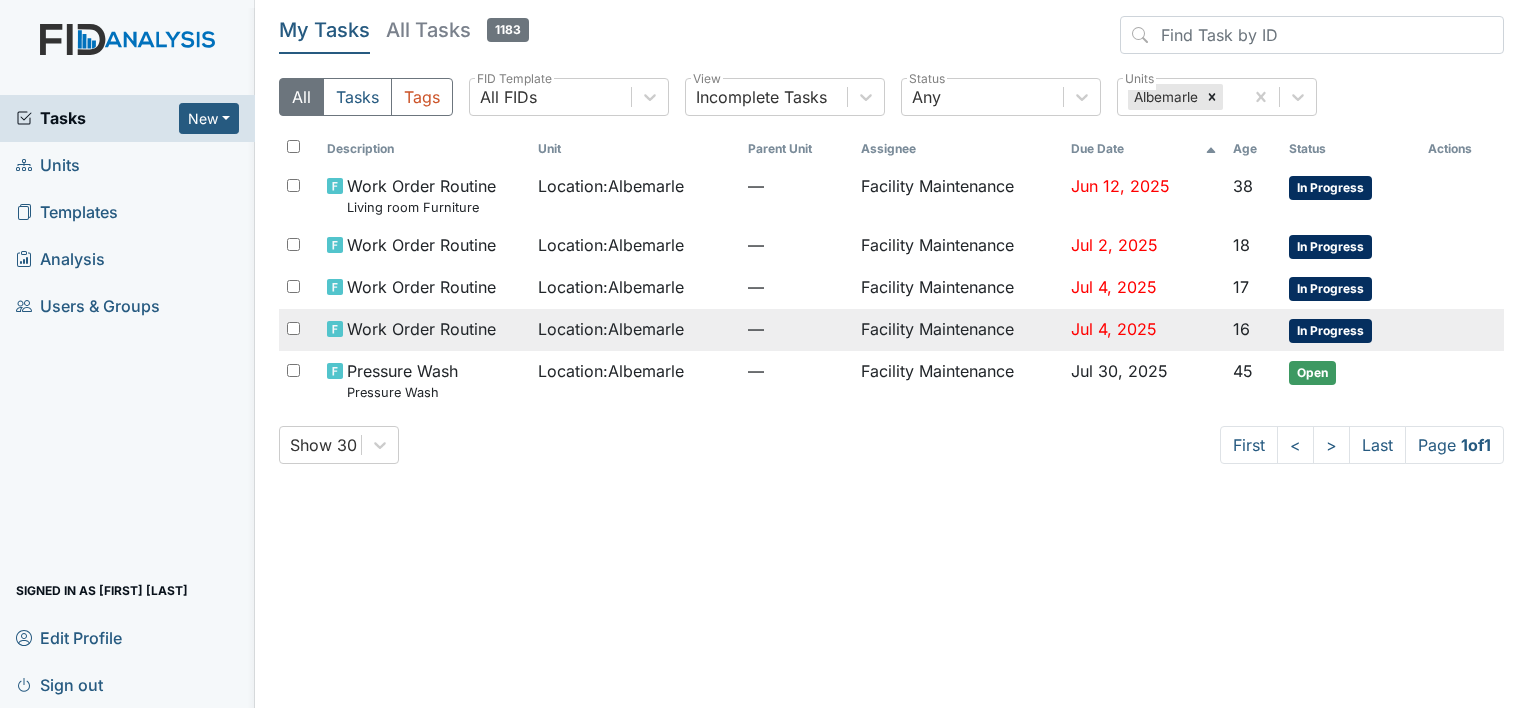 click on "Work Order Routine" at bounding box center (421, 195) 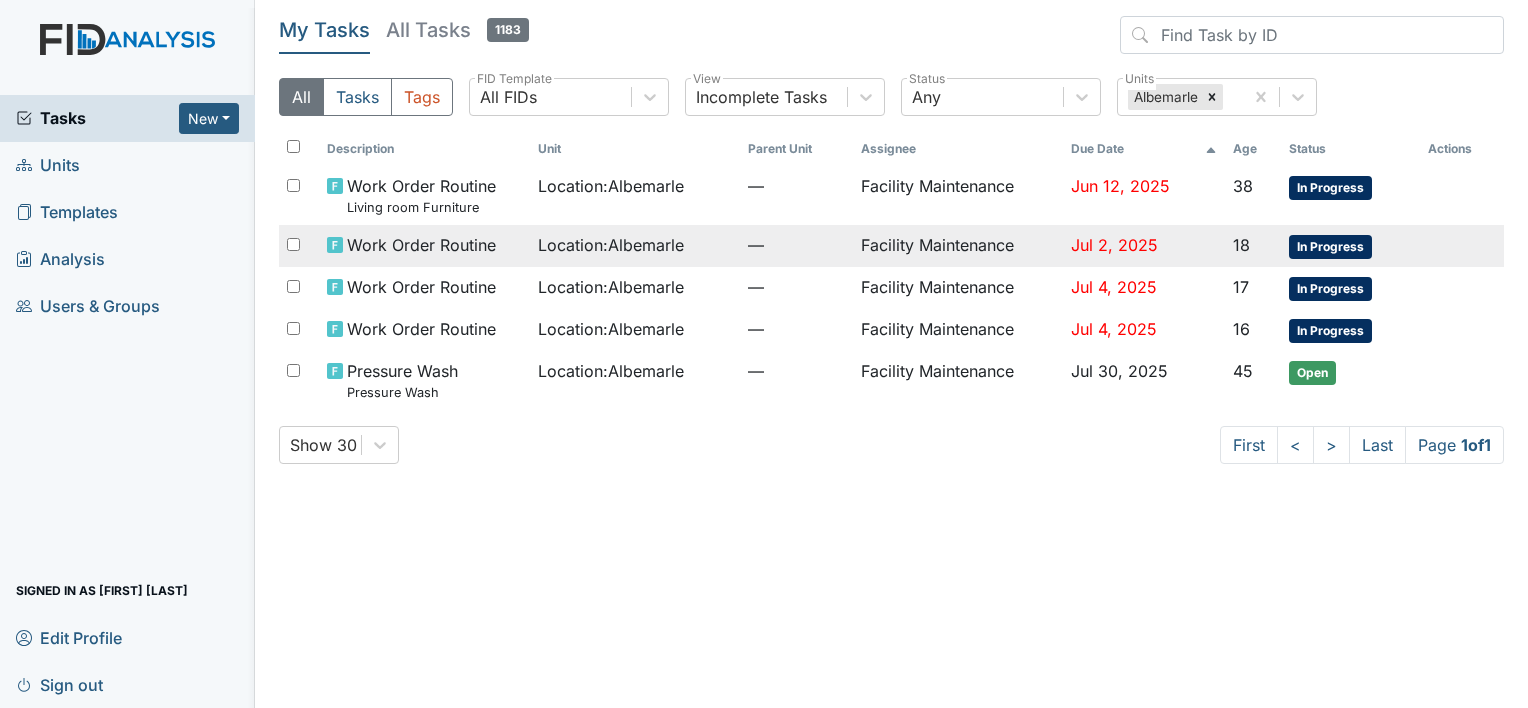 click on "Work Order Routine" at bounding box center [421, 195] 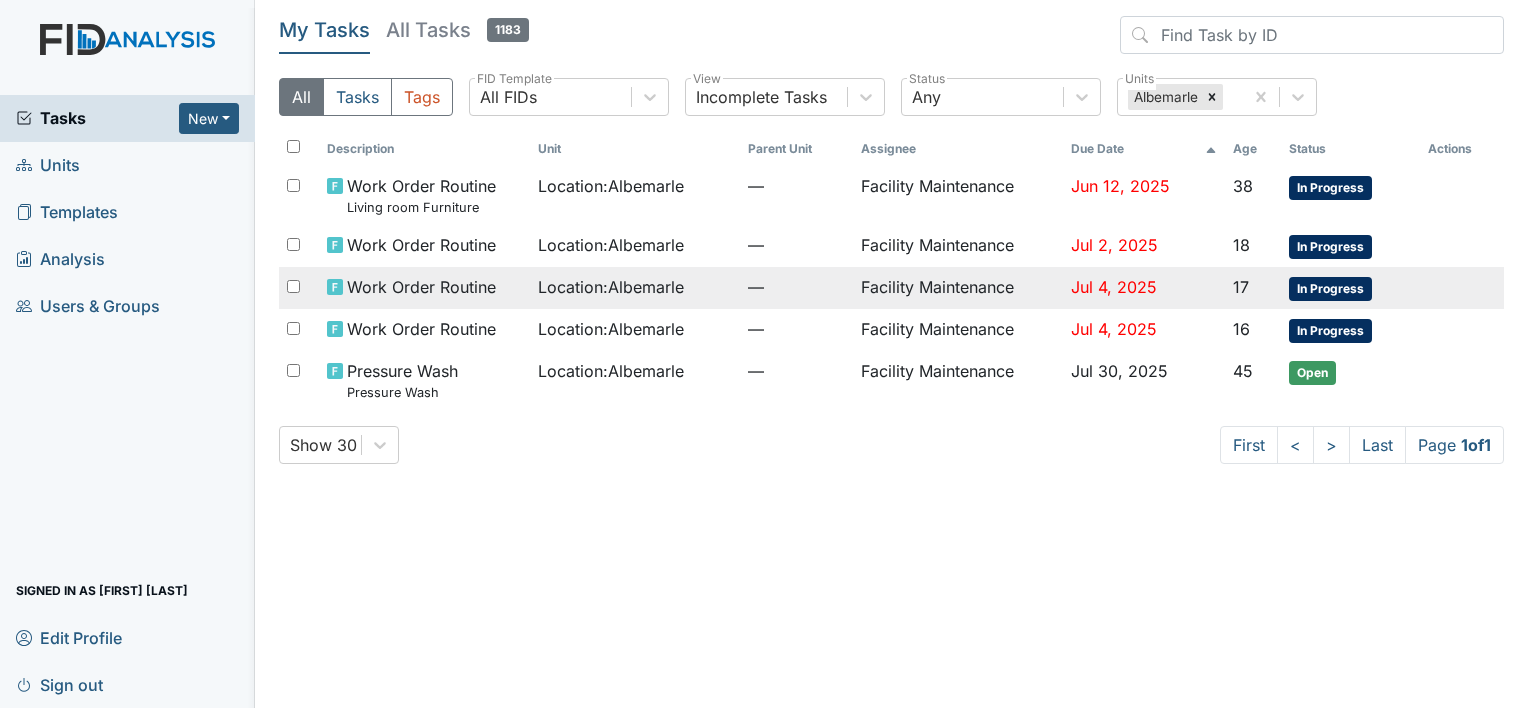 click on "Work Order Routine" at bounding box center (421, 195) 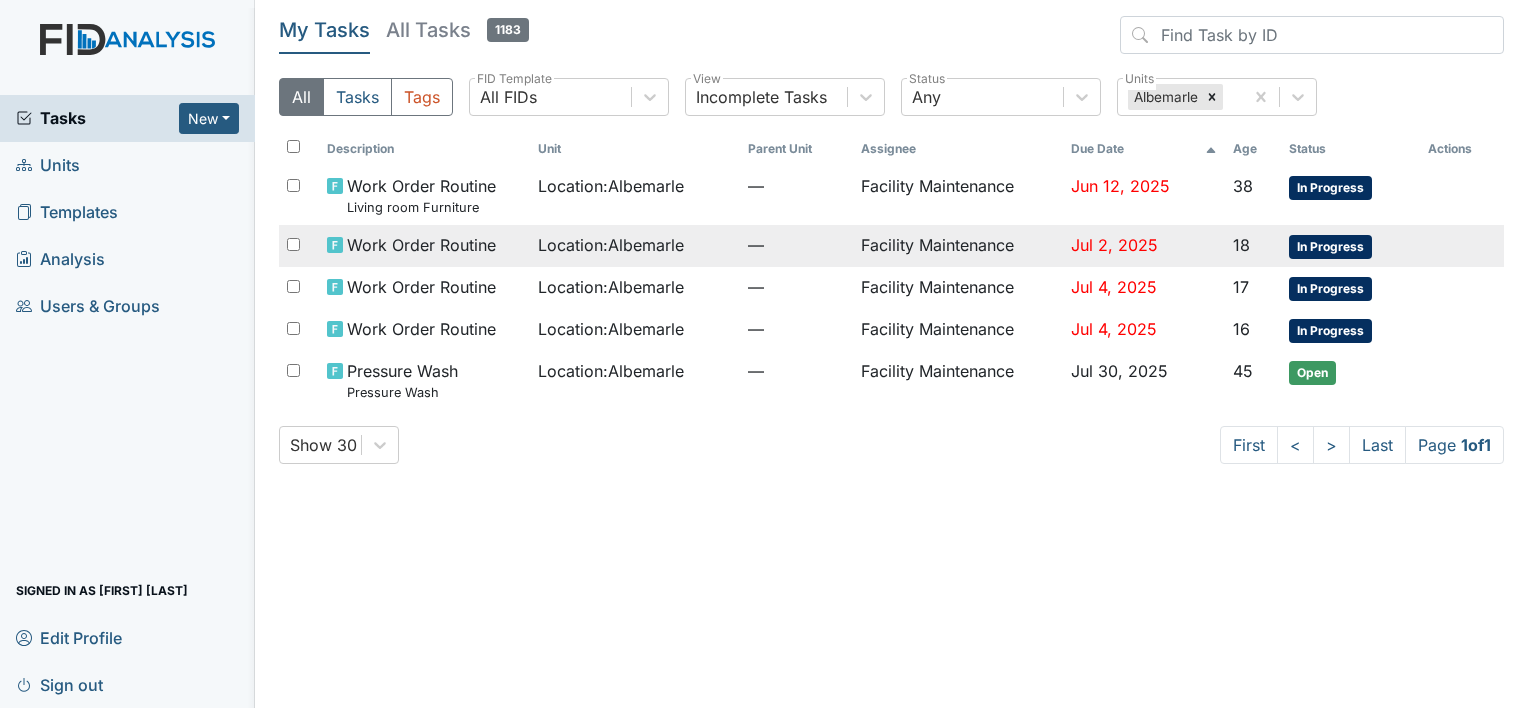 click on "Work Order Routine" at bounding box center (421, 195) 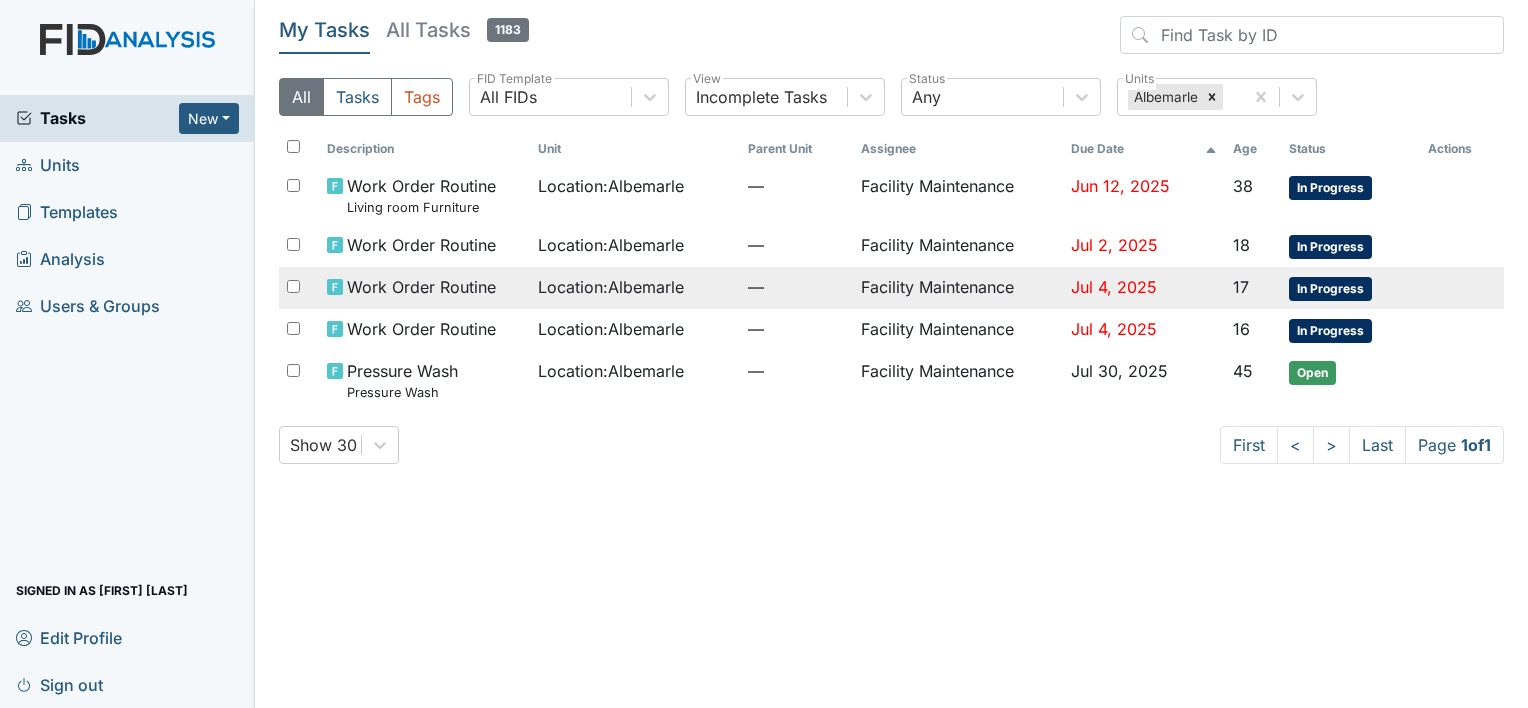 click on "Work Order Routine" at bounding box center [421, 195] 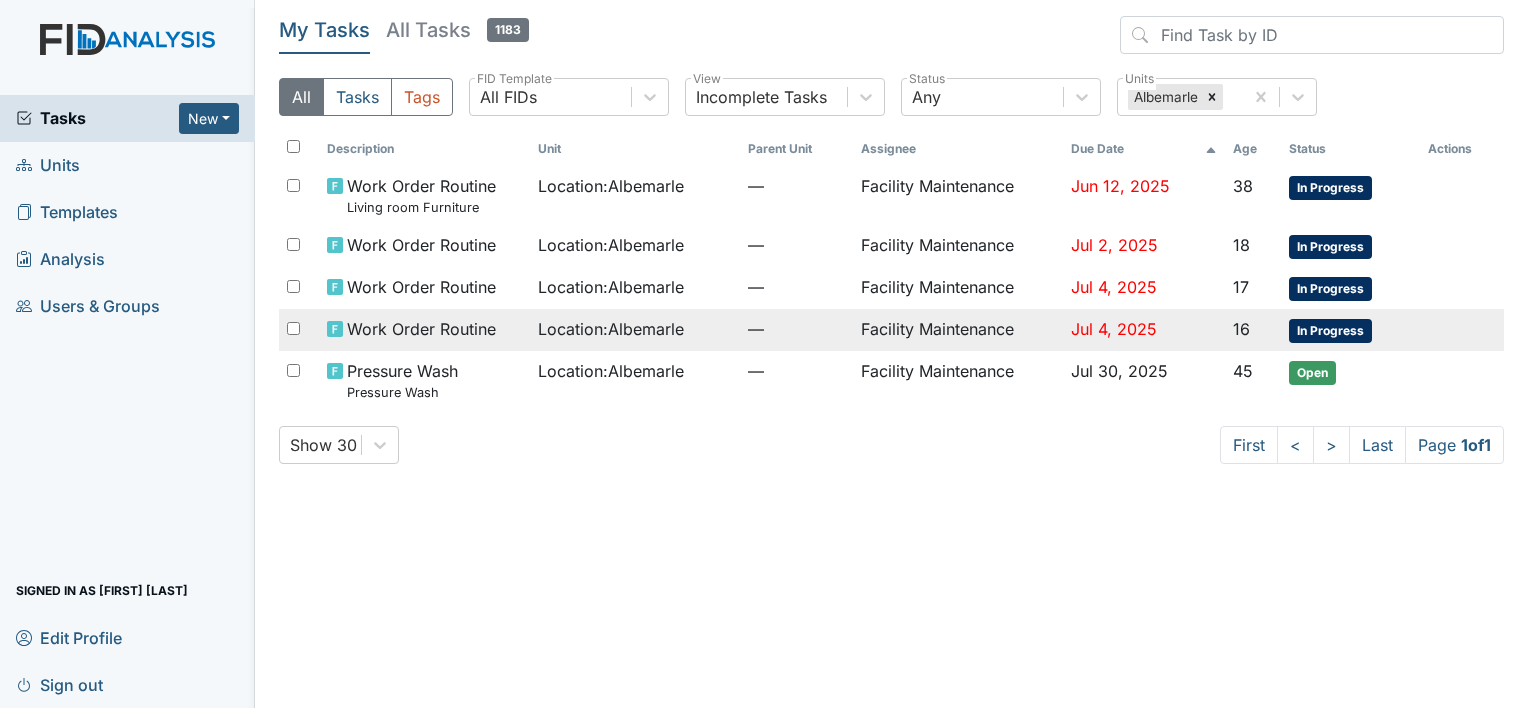 click on "Work Order Routine" at bounding box center [421, 195] 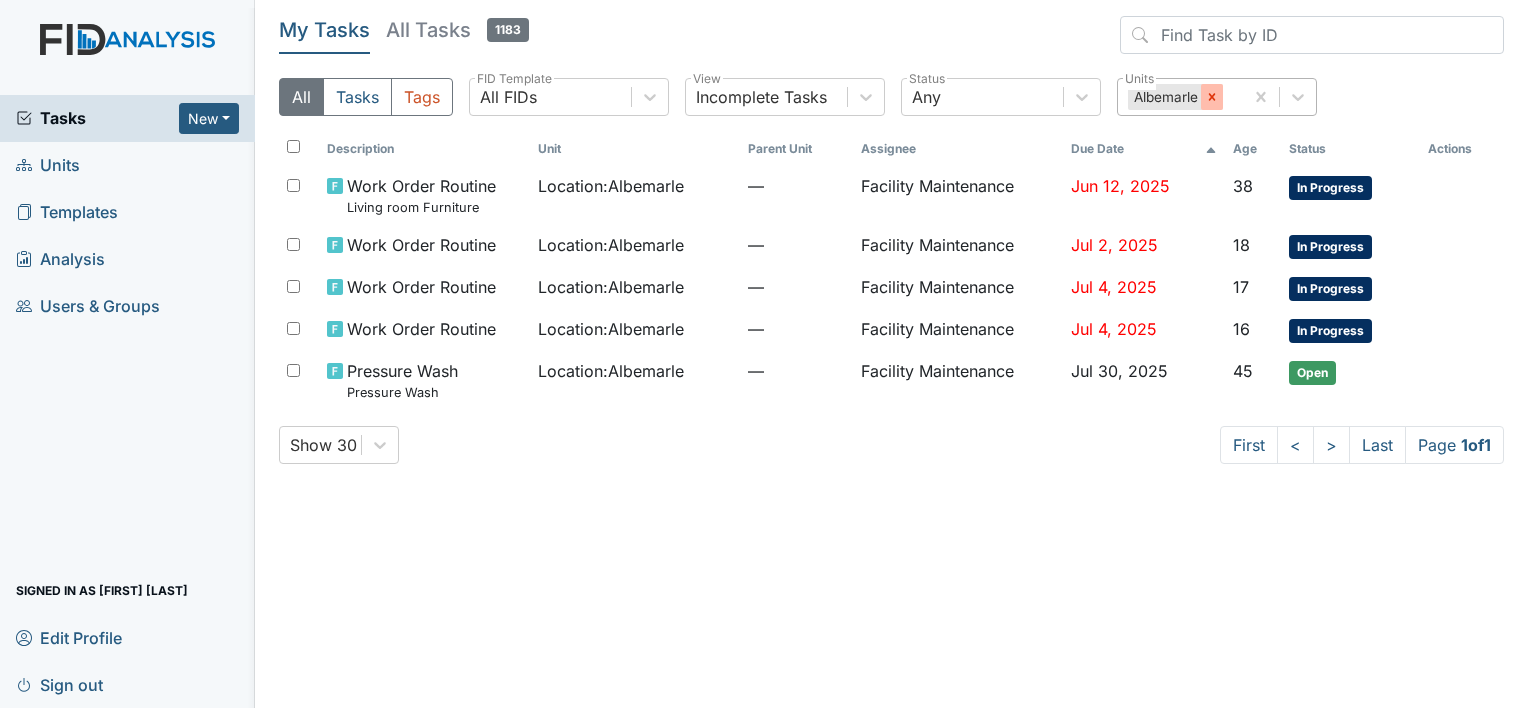click at bounding box center [1212, 97] 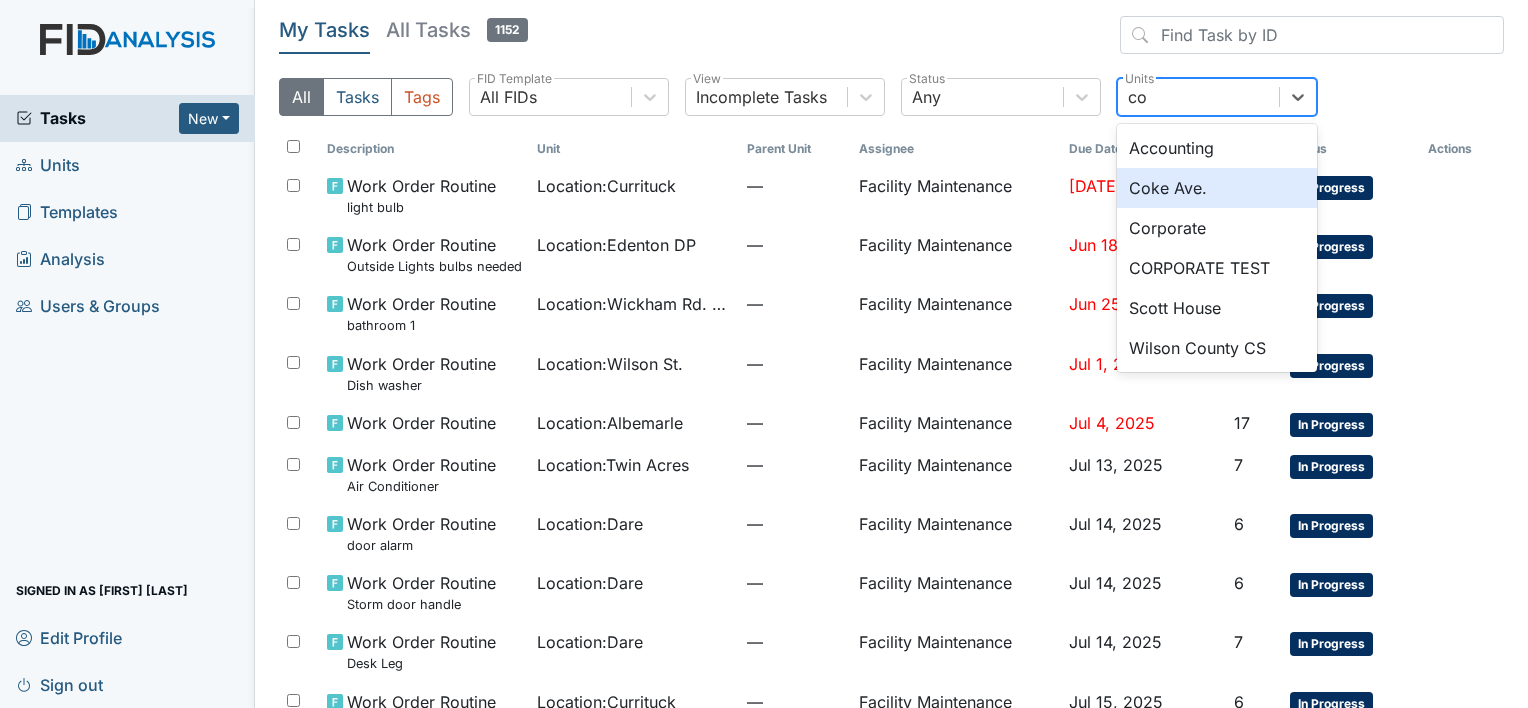 click on "Coke Ave." at bounding box center [1217, 188] 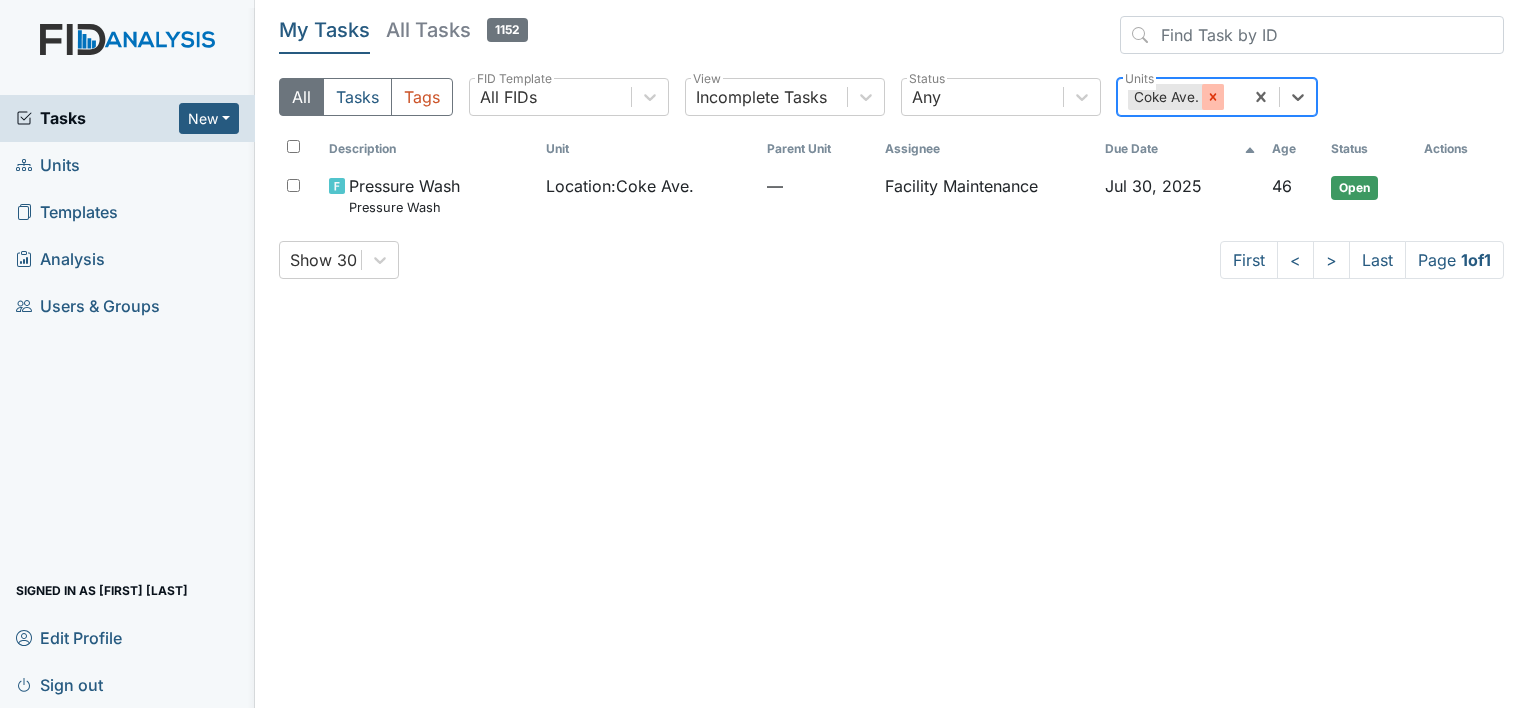 click at bounding box center [1213, 97] 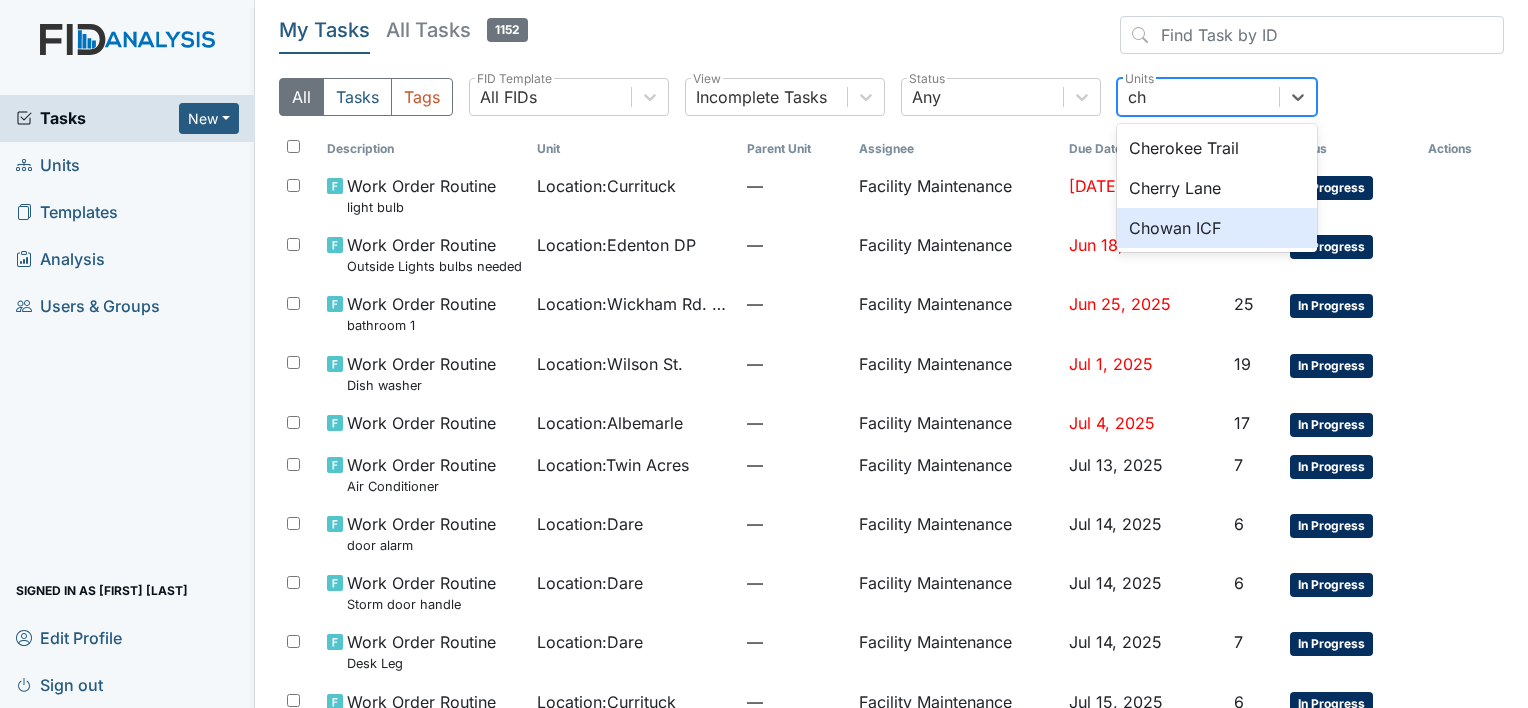click on "Chowan ICF" at bounding box center (1217, 228) 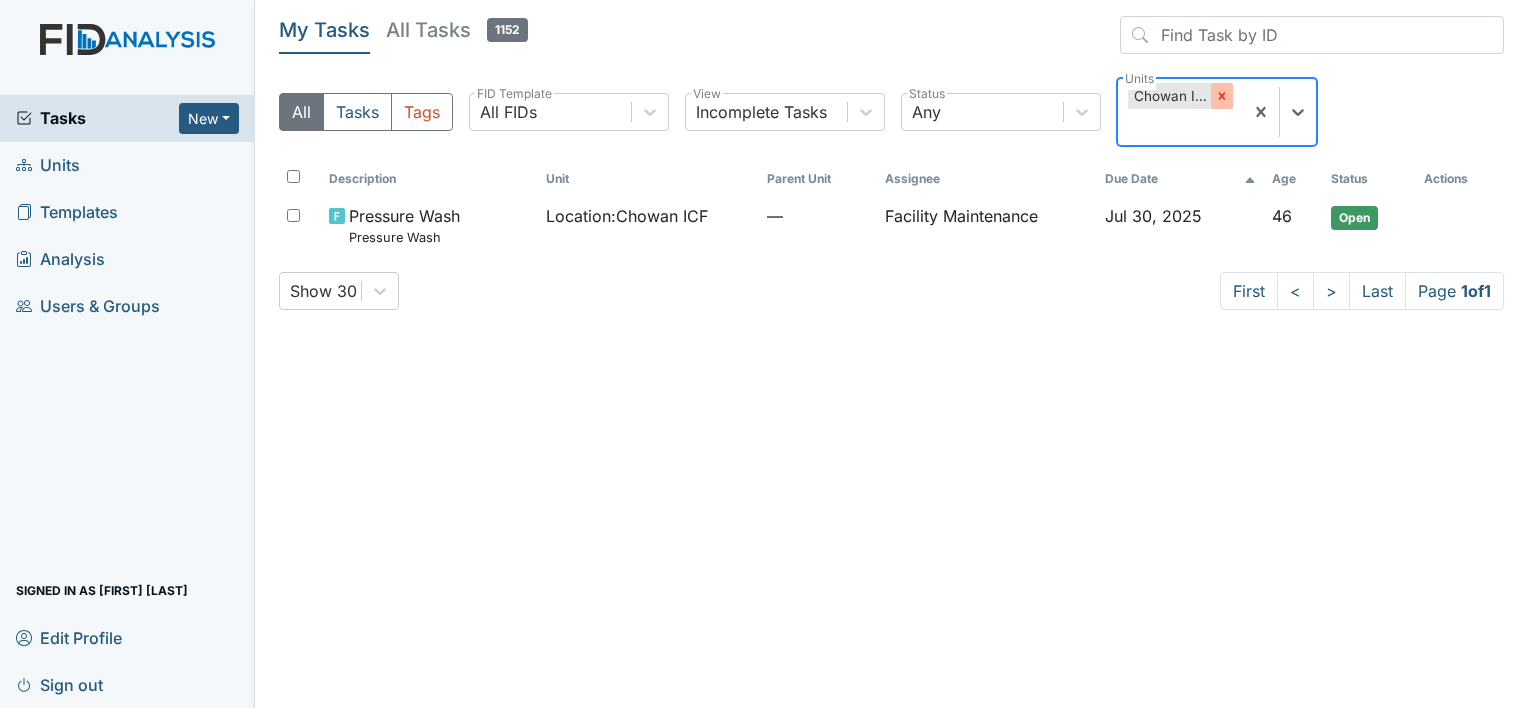 click at bounding box center [1222, 96] 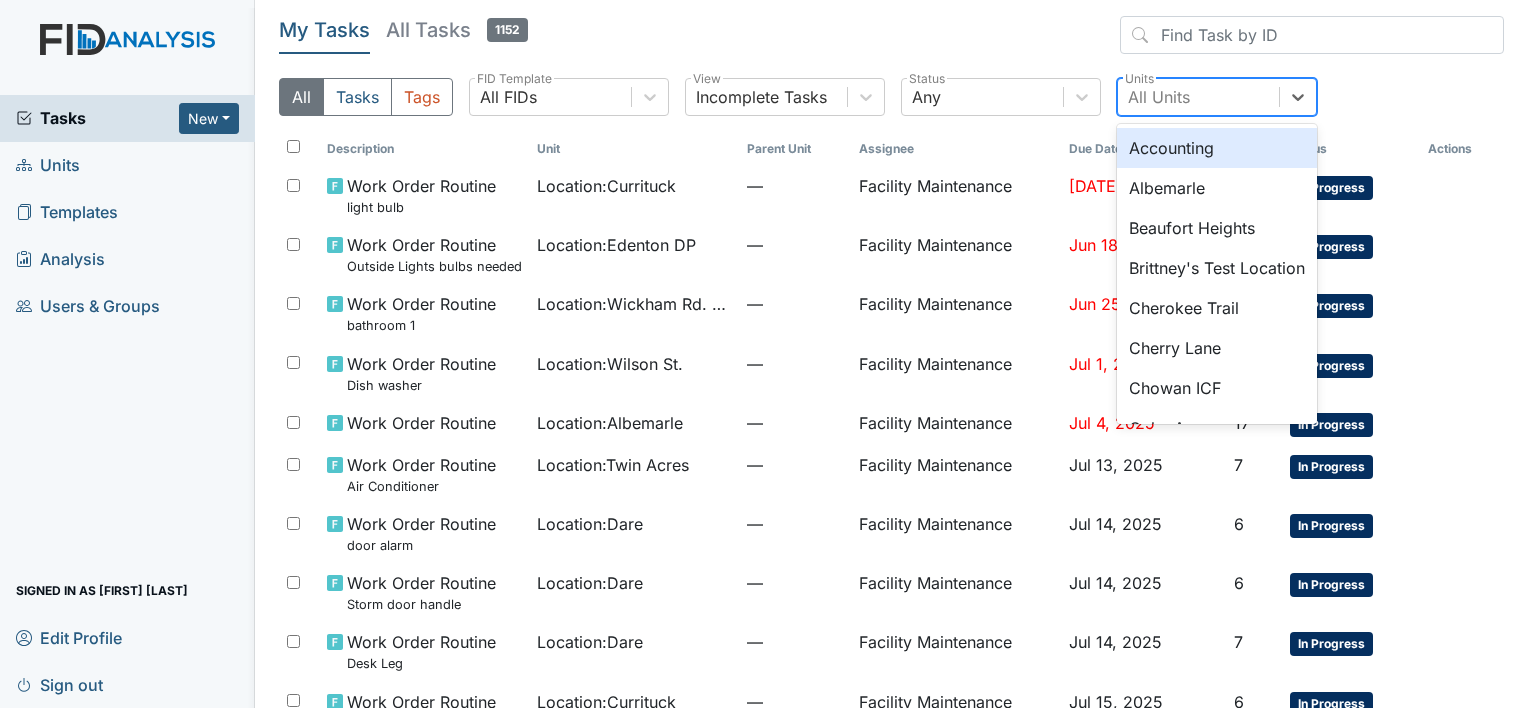 click on "All Units" at bounding box center [1198, 97] 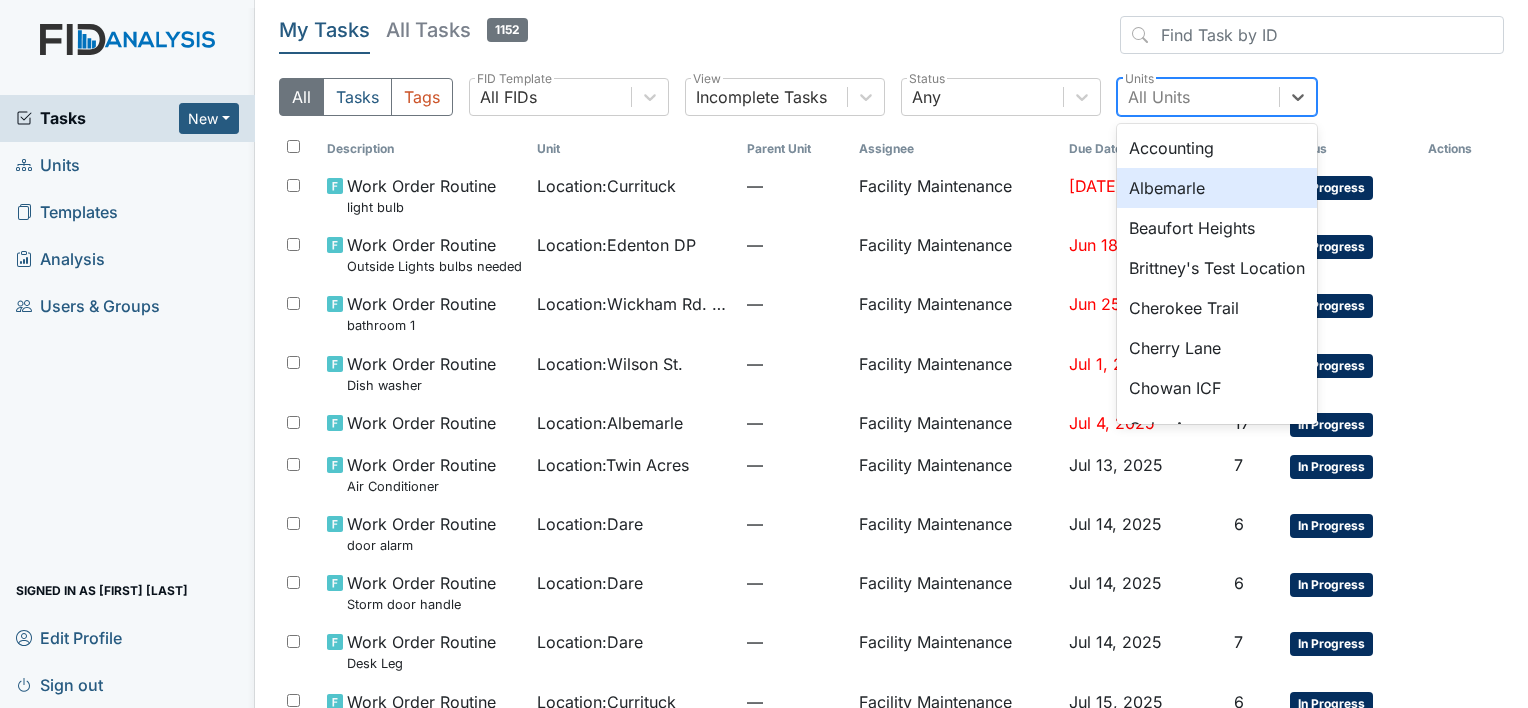 click on "Albemarle" at bounding box center [1217, 188] 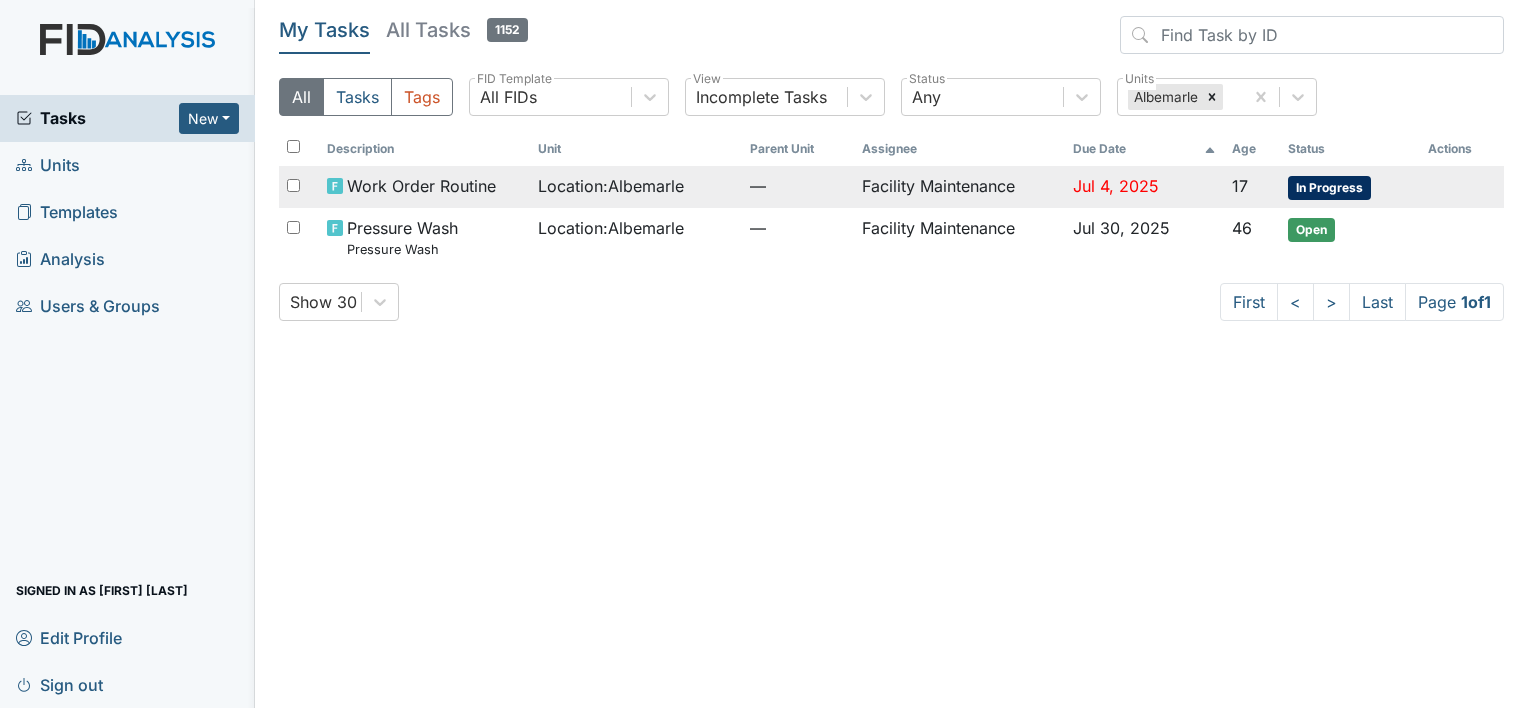 click on "Location :  Albemarle" at bounding box center [611, 186] 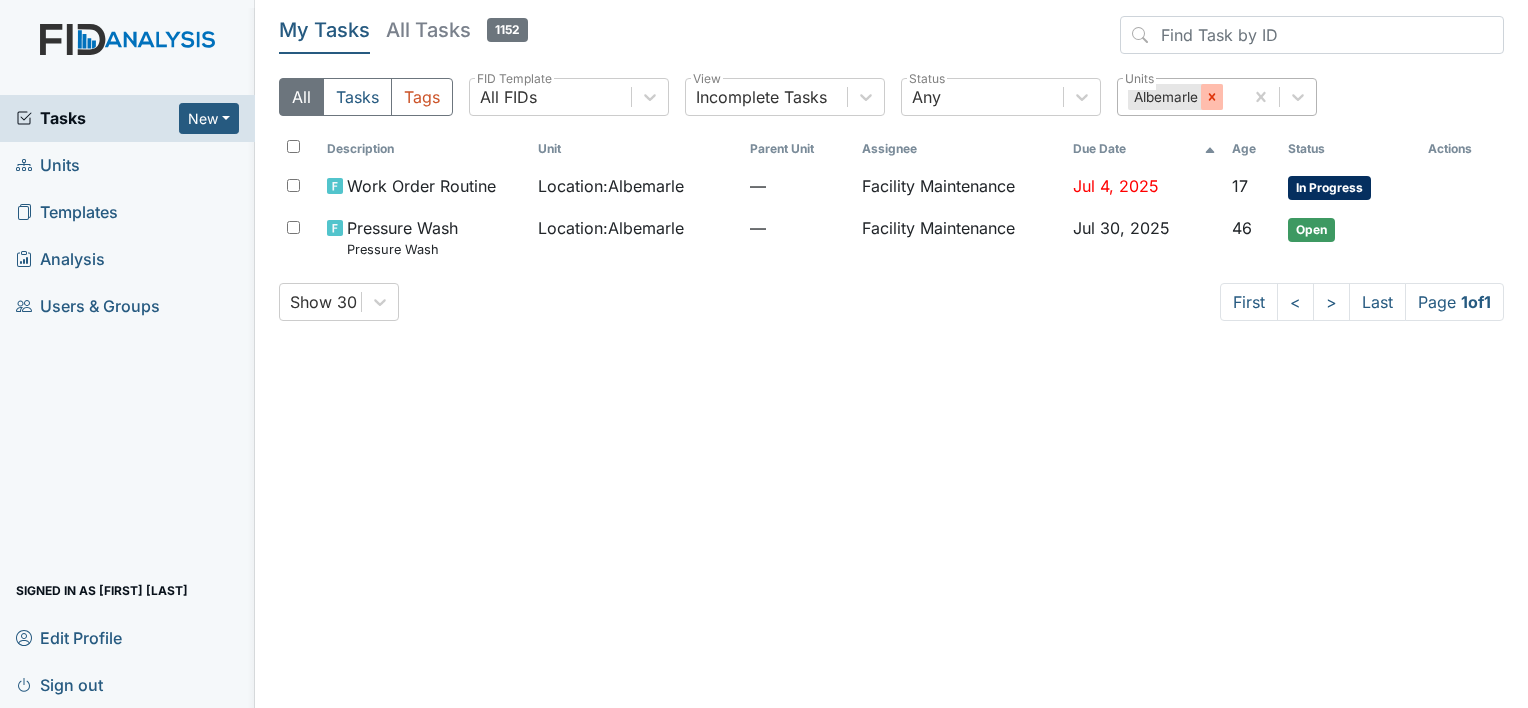 click at bounding box center [1211, 96] 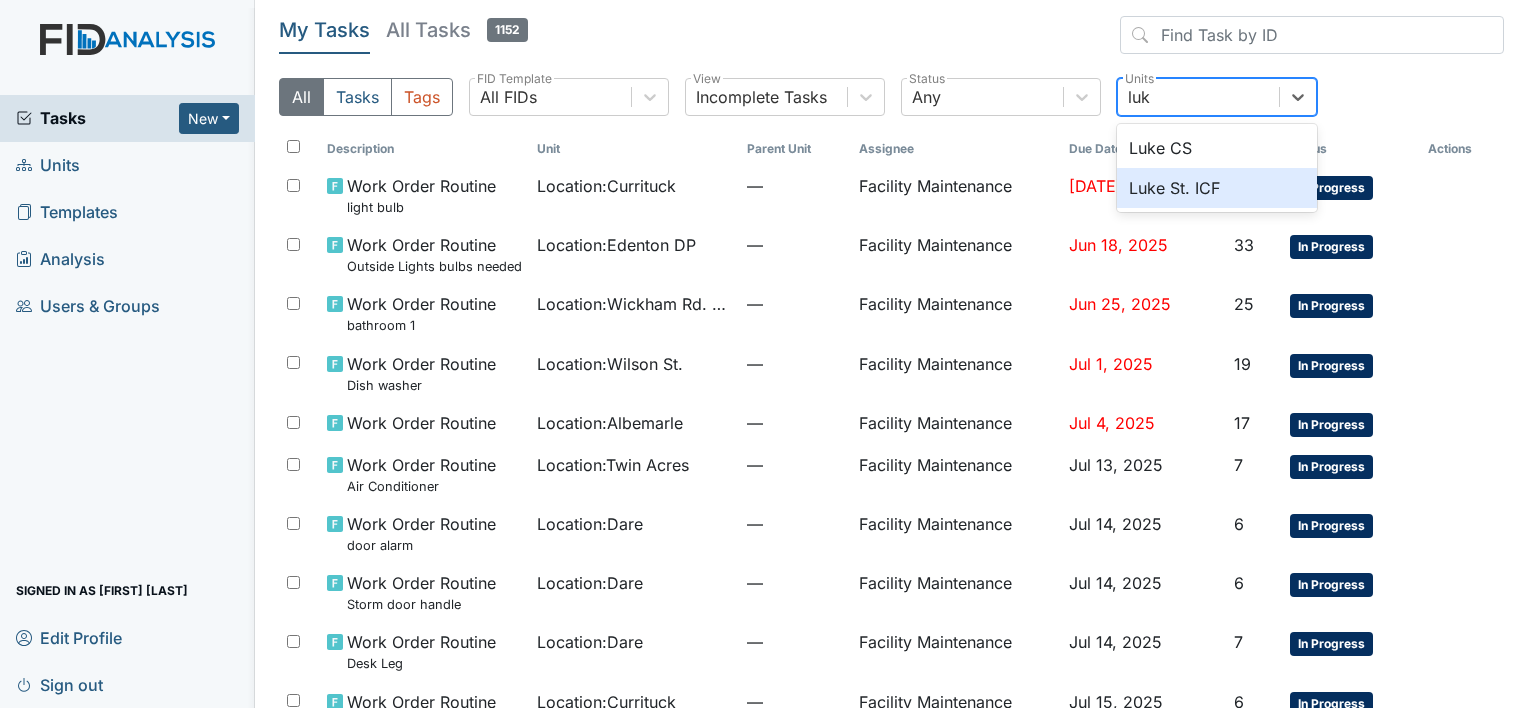 click on "Luke St. ICF" at bounding box center [1217, 188] 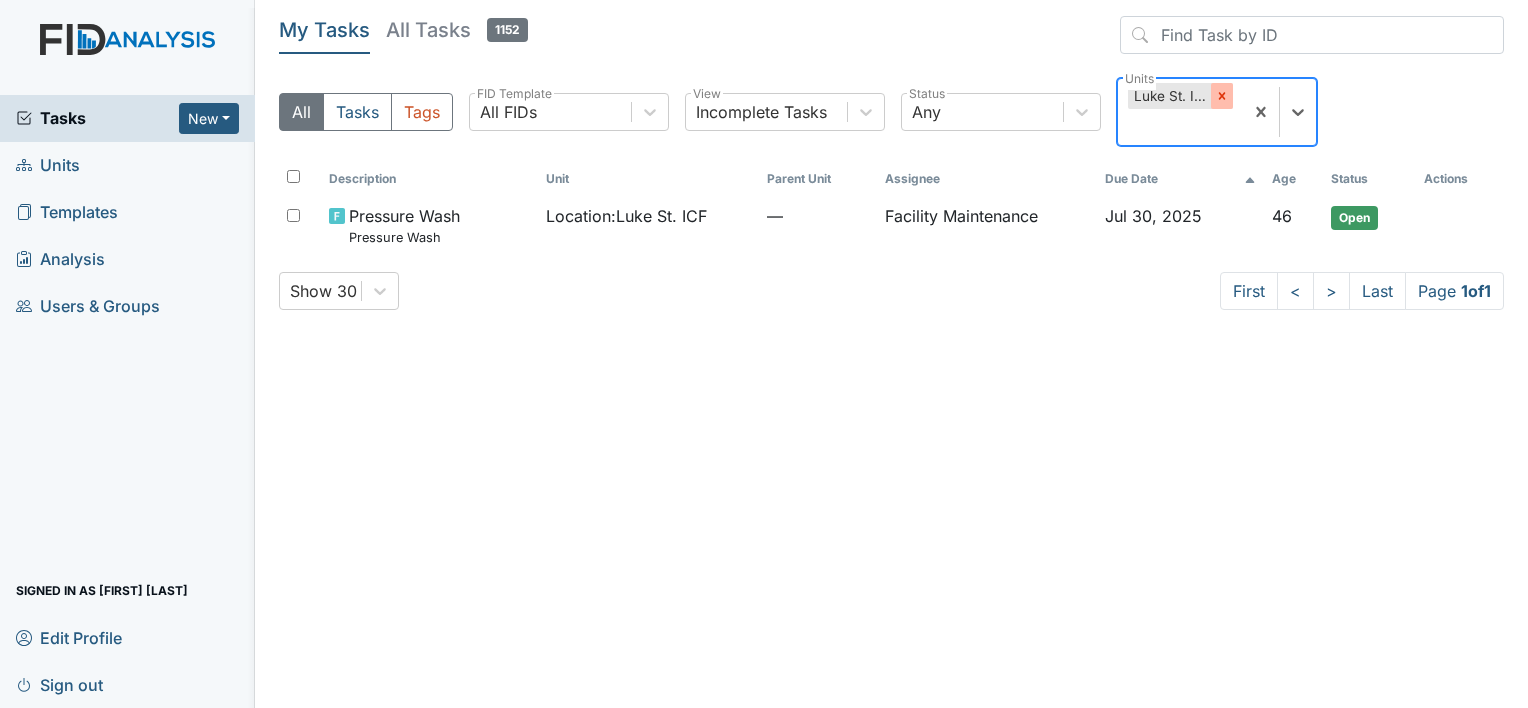 click at bounding box center (1222, 96) 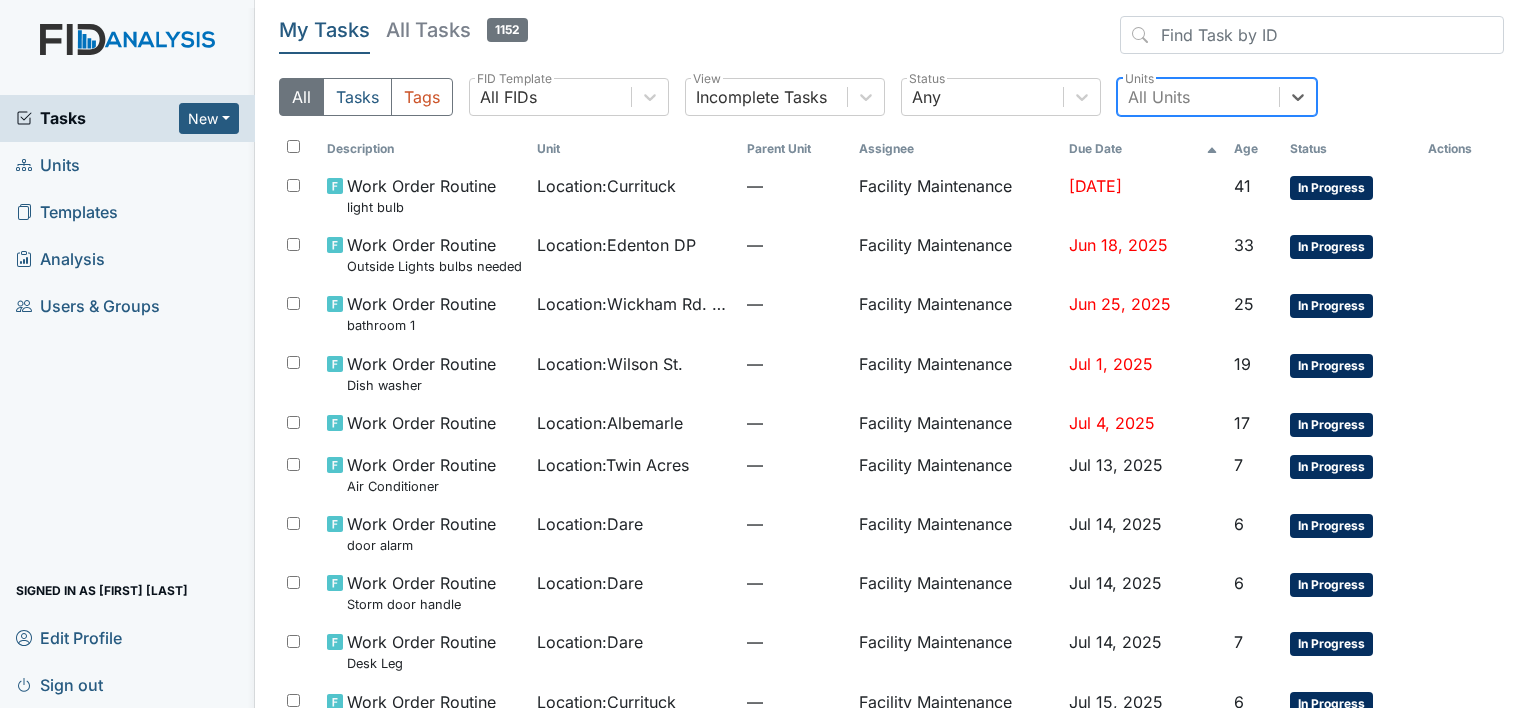 click on "All Units" at bounding box center (1198, 97) 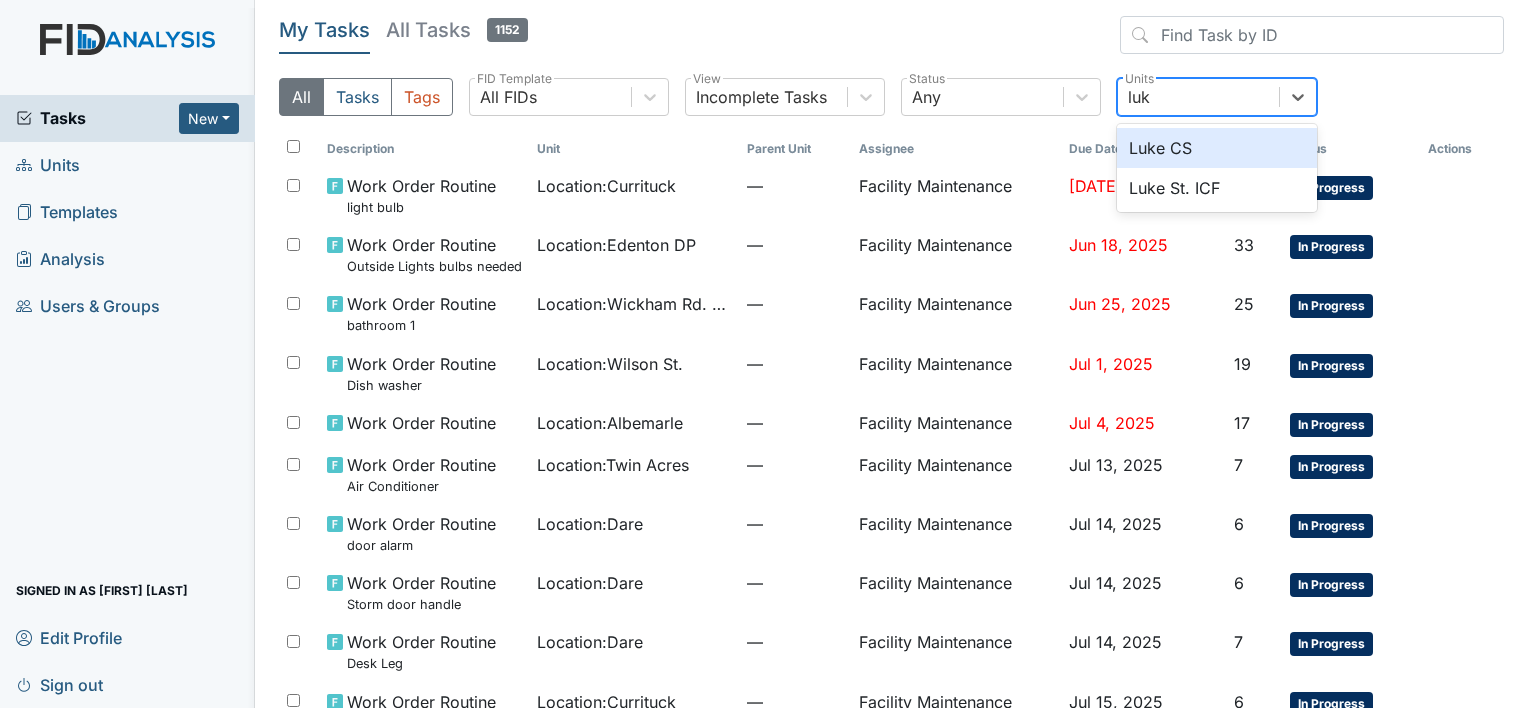click on "Luke CS" at bounding box center (1217, 148) 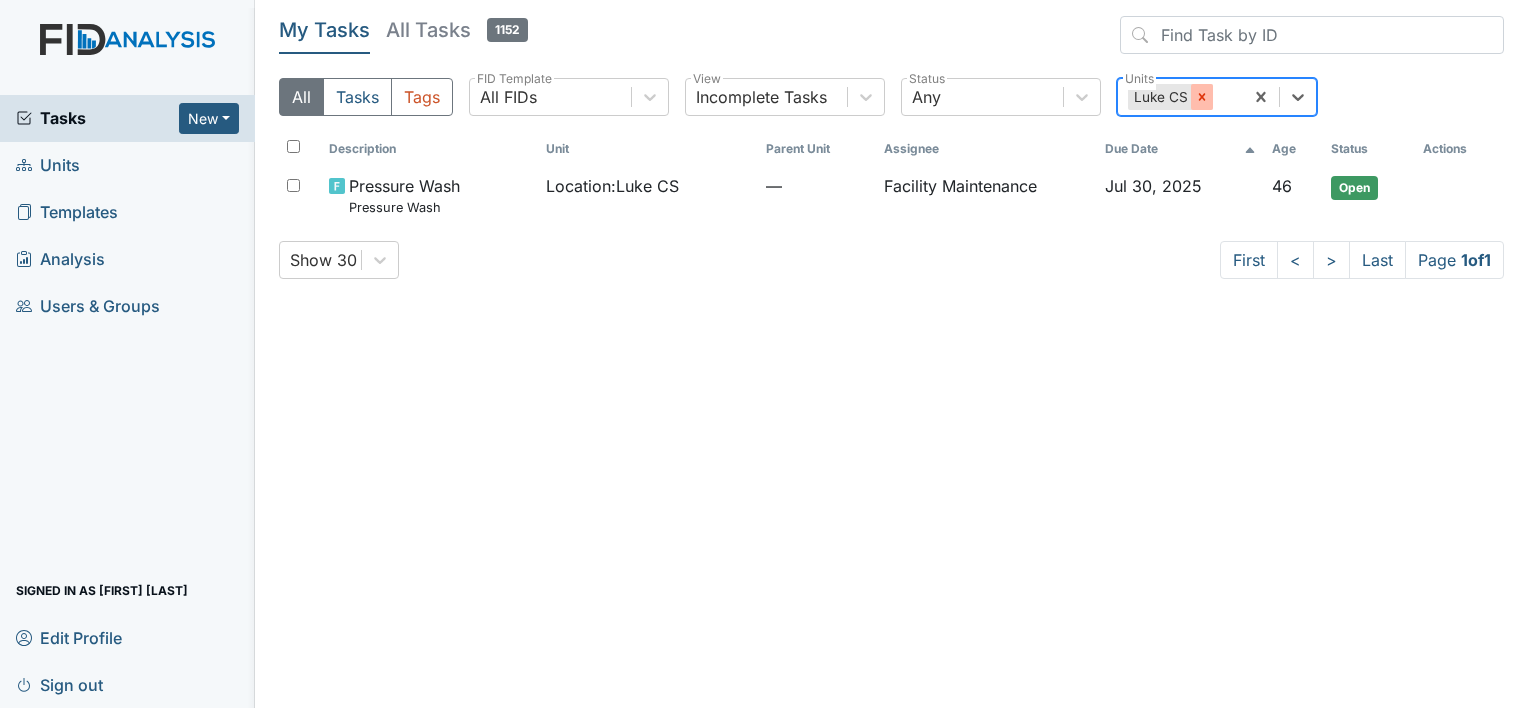 click at bounding box center (1201, 96) 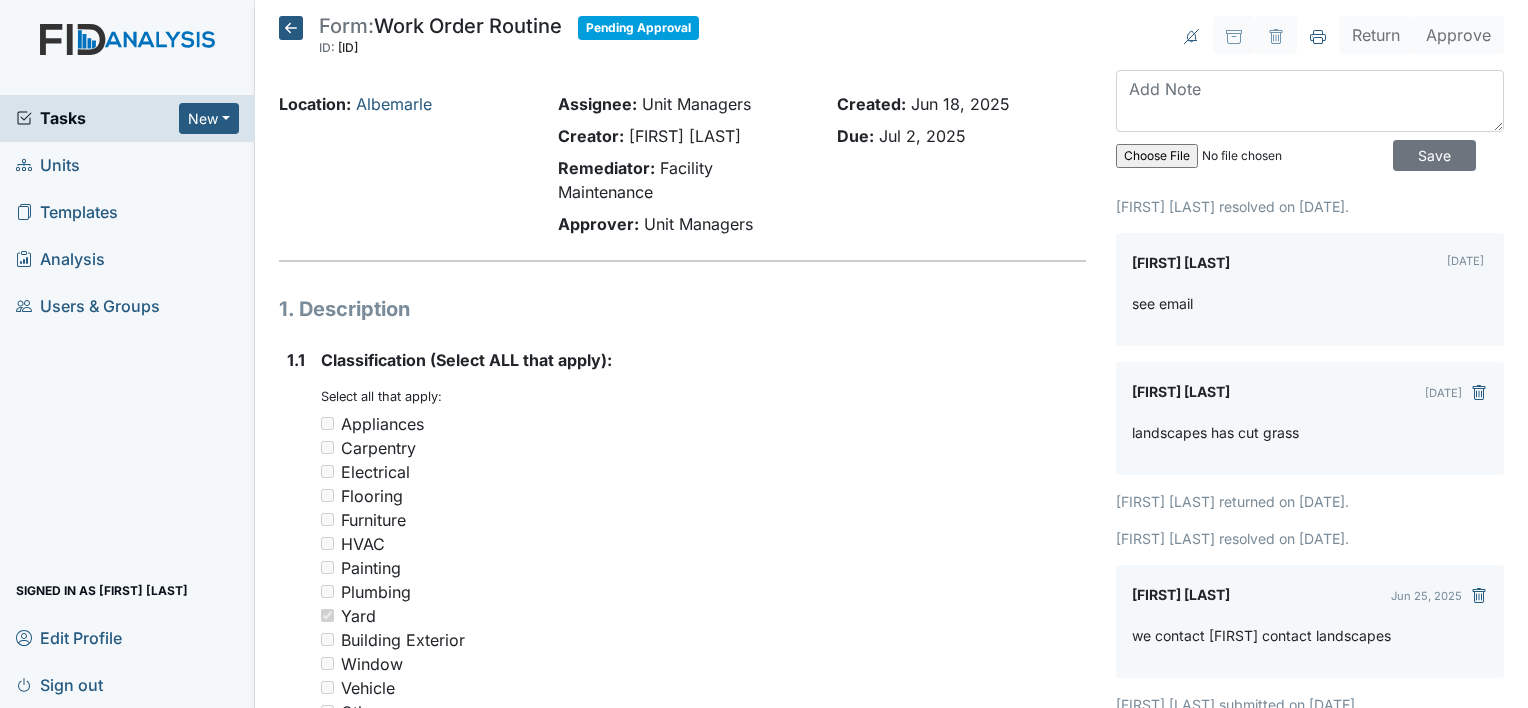 scroll, scrollTop: 0, scrollLeft: 0, axis: both 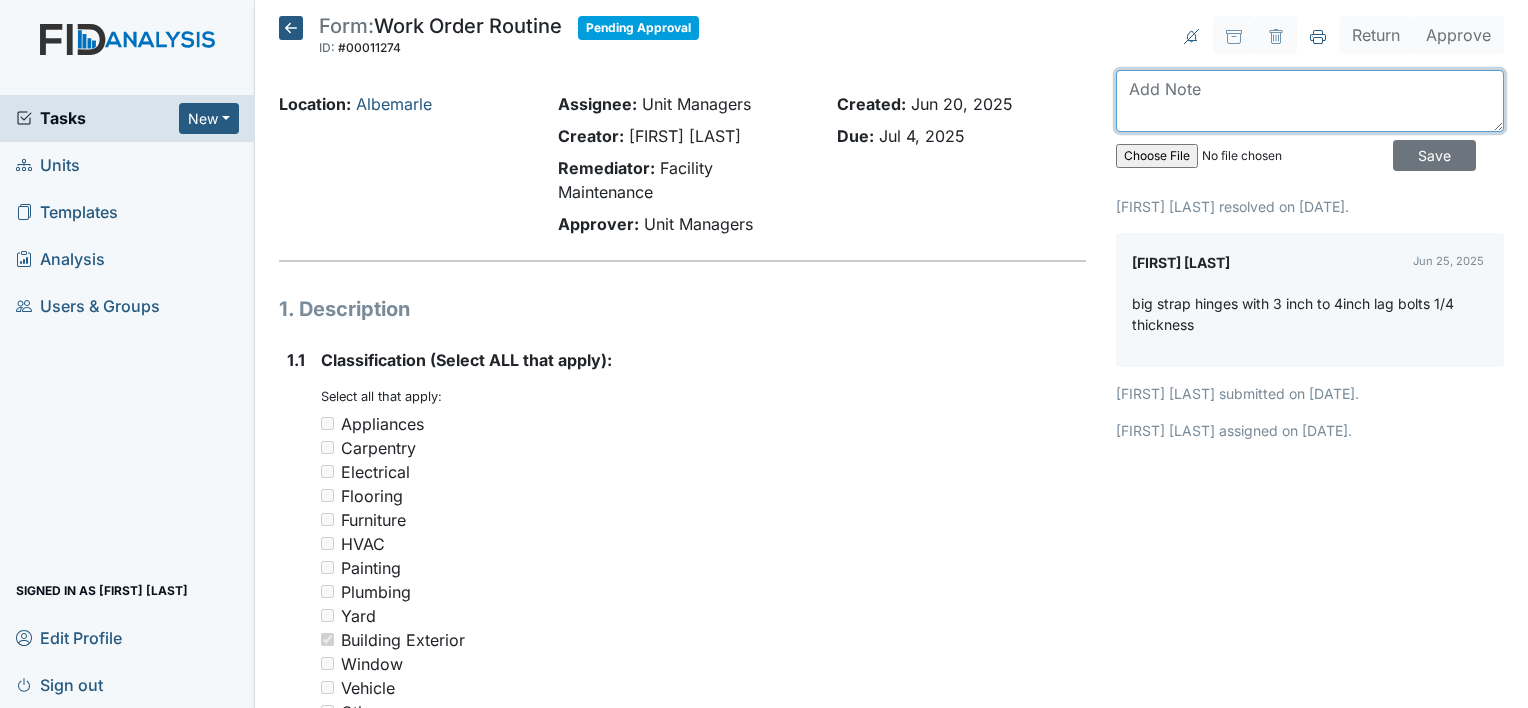 click at bounding box center [1310, 101] 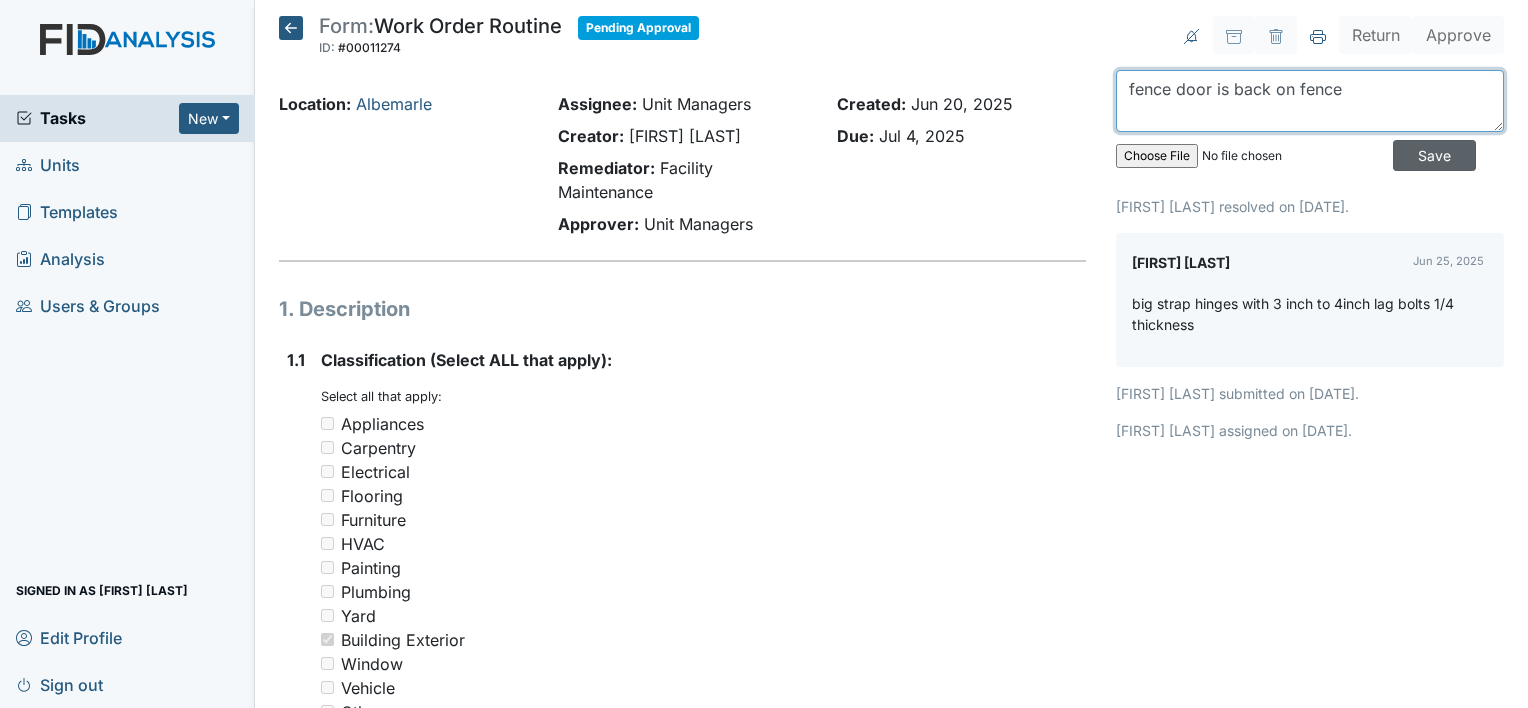 type on "fence door is back on fence" 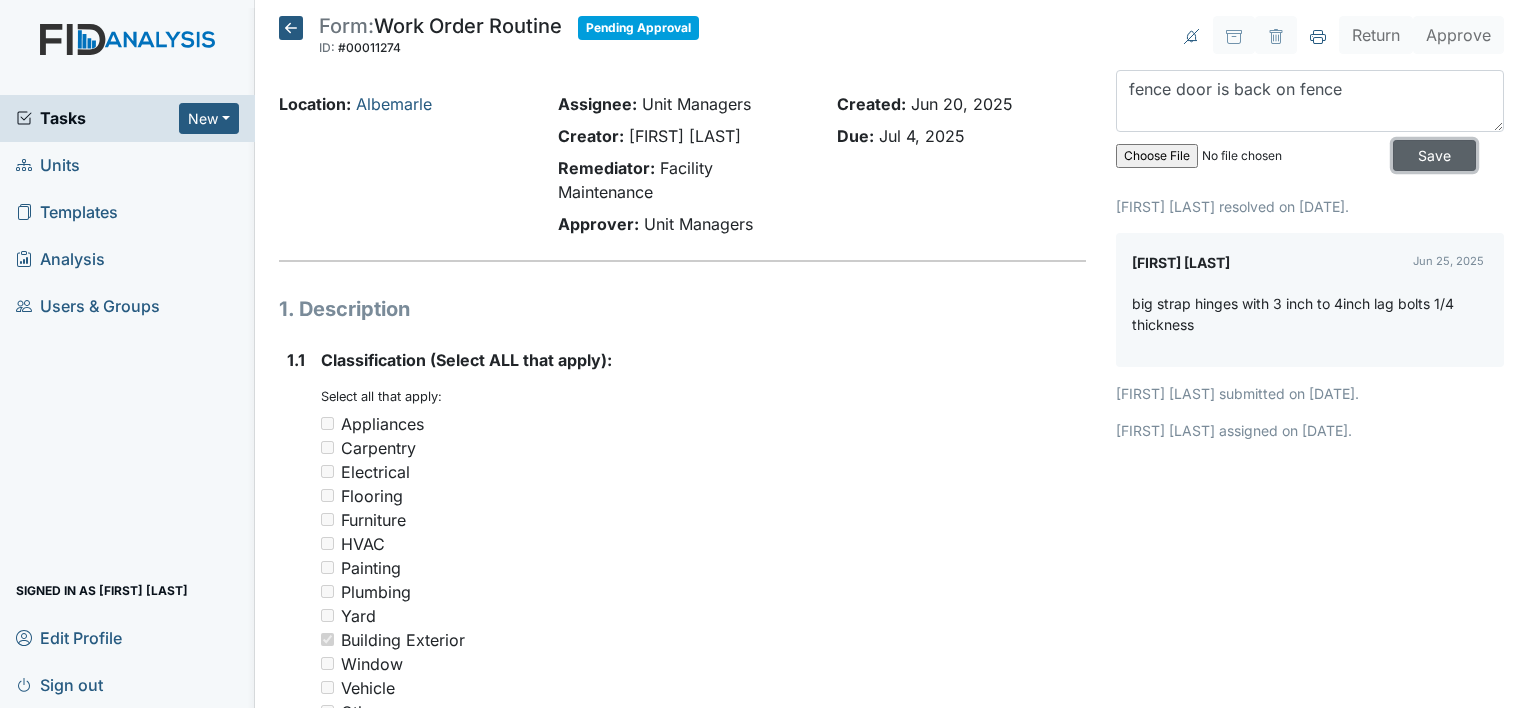 click on "Save" at bounding box center (1434, 155) 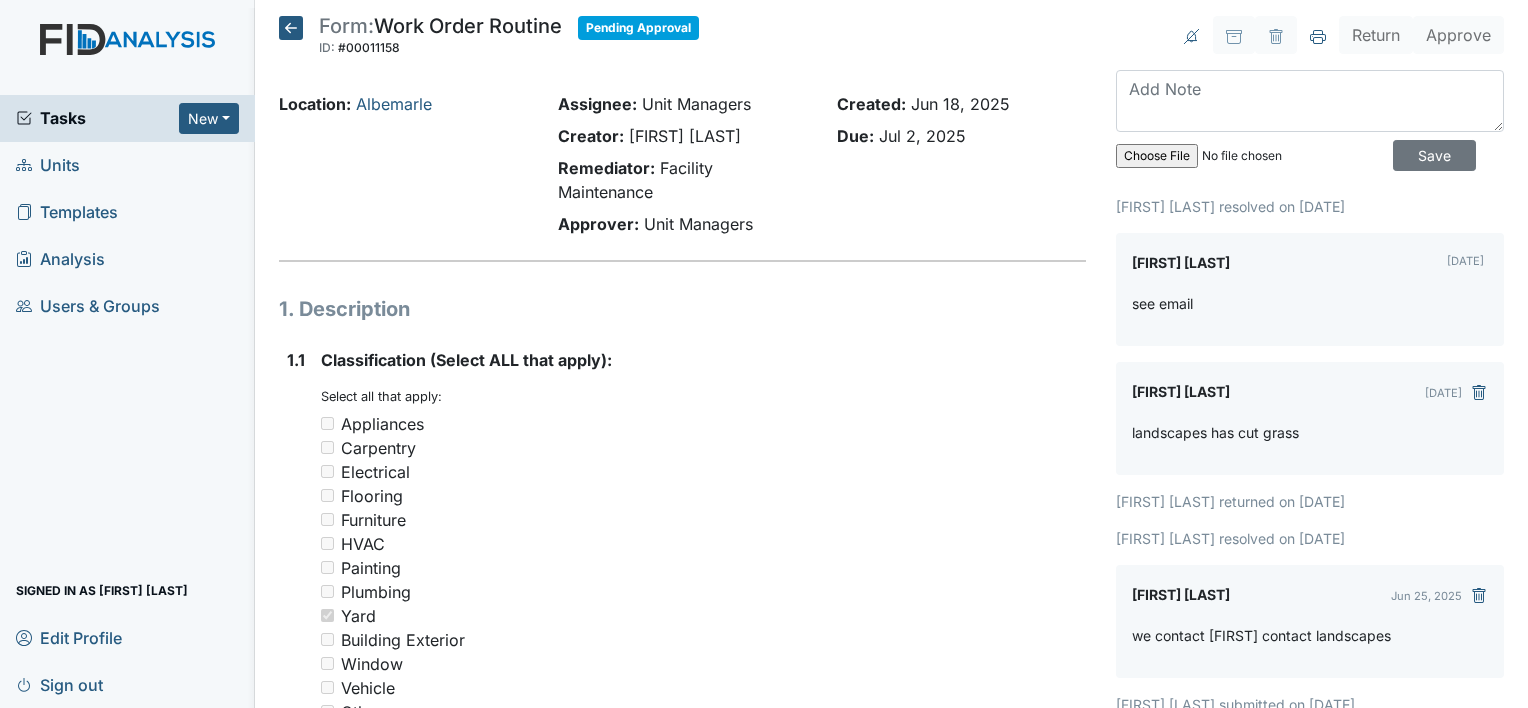 scroll, scrollTop: 0, scrollLeft: 0, axis: both 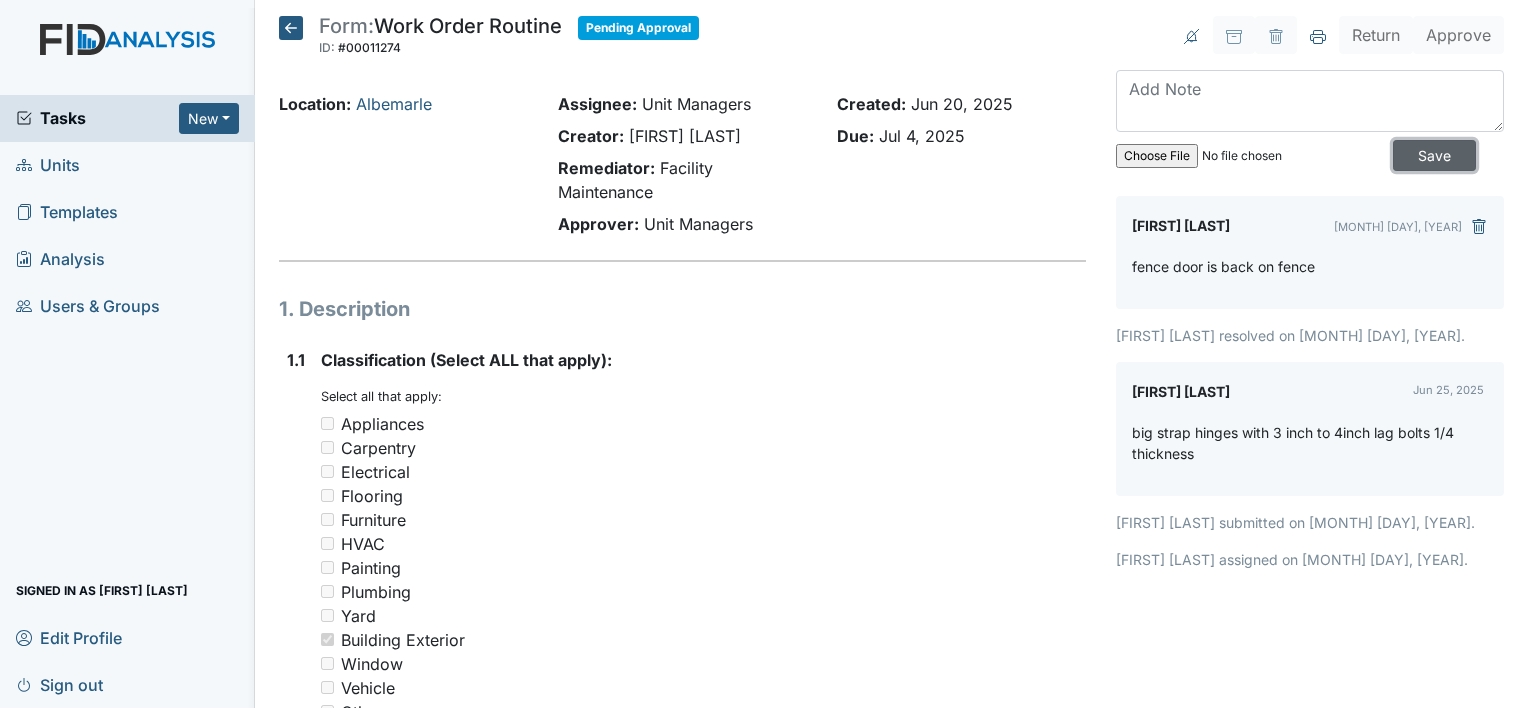 click on "Save" at bounding box center [1434, 155] 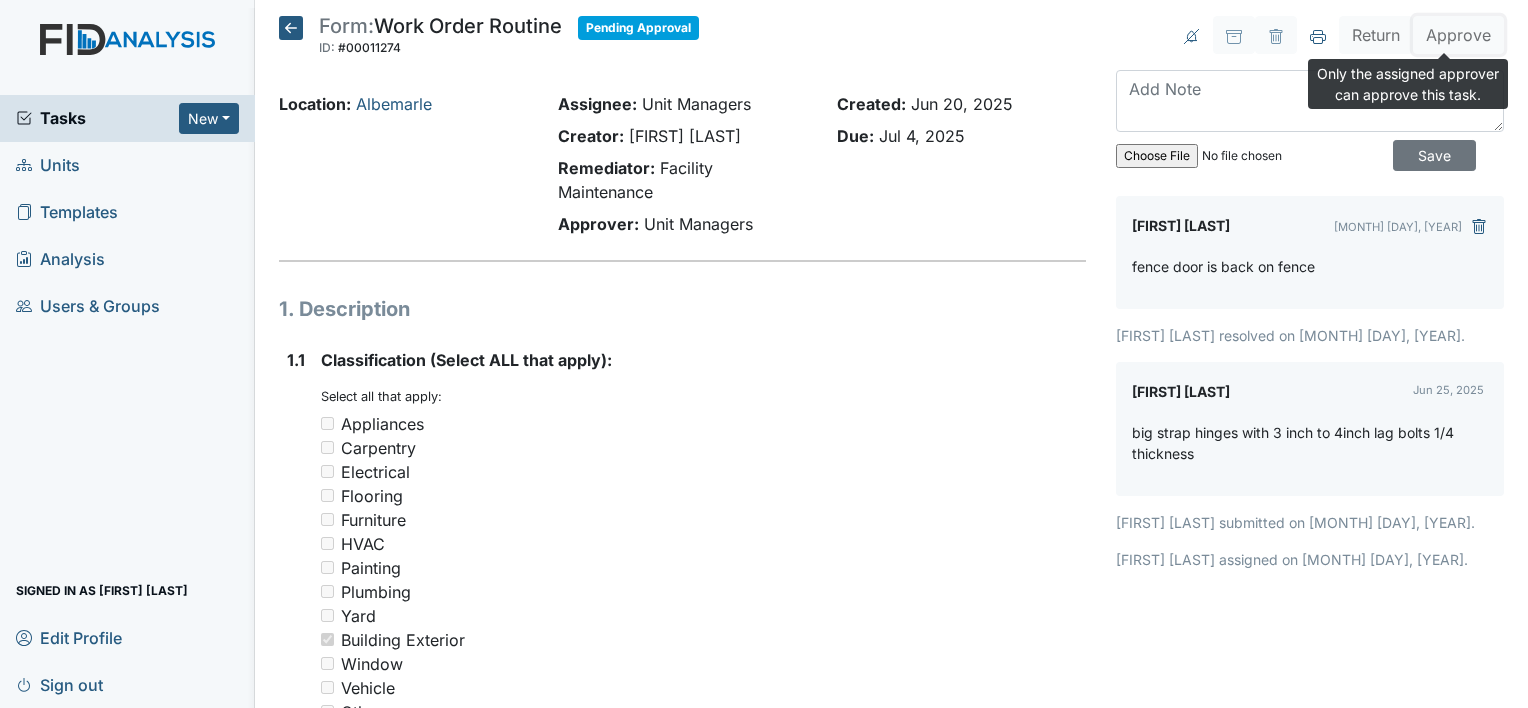 click on "Approve" at bounding box center [1458, 35] 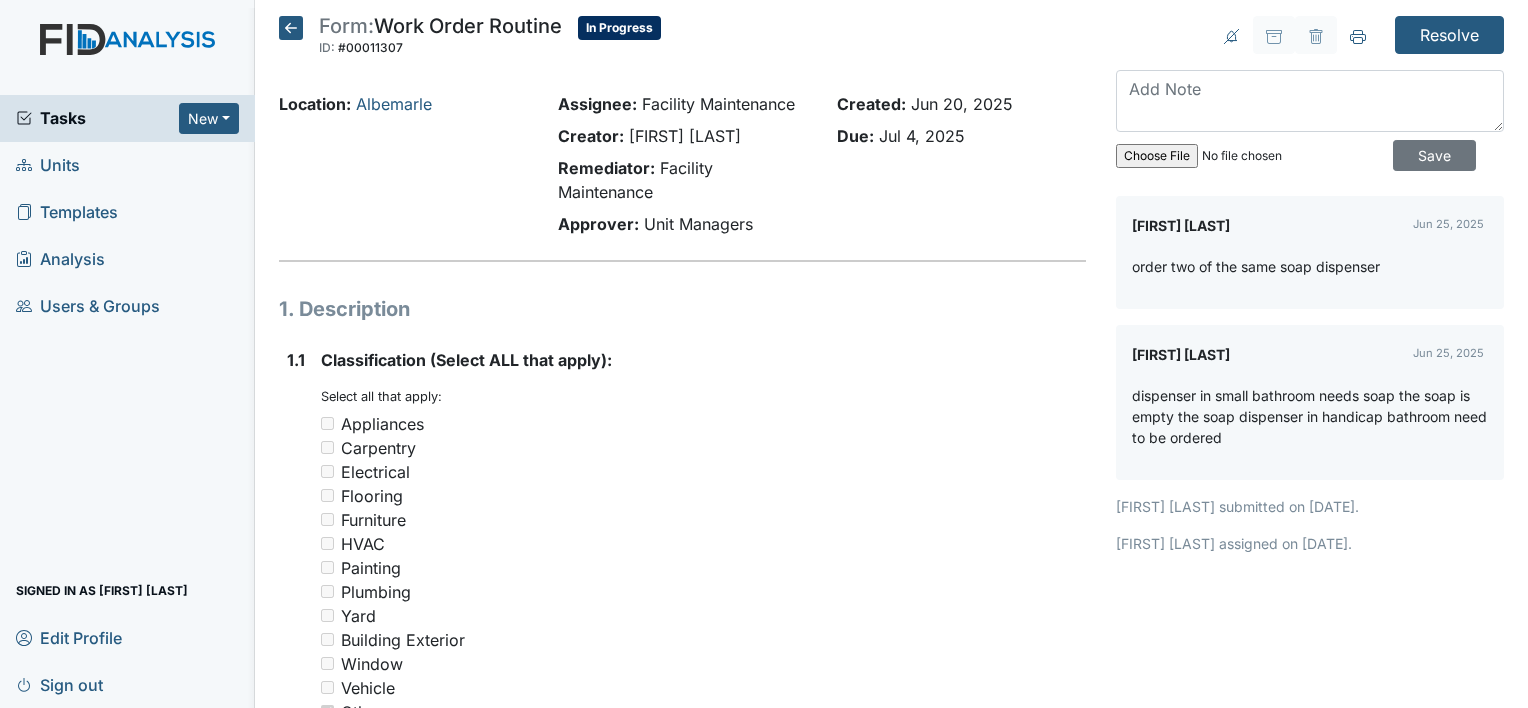scroll, scrollTop: 0, scrollLeft: 0, axis: both 